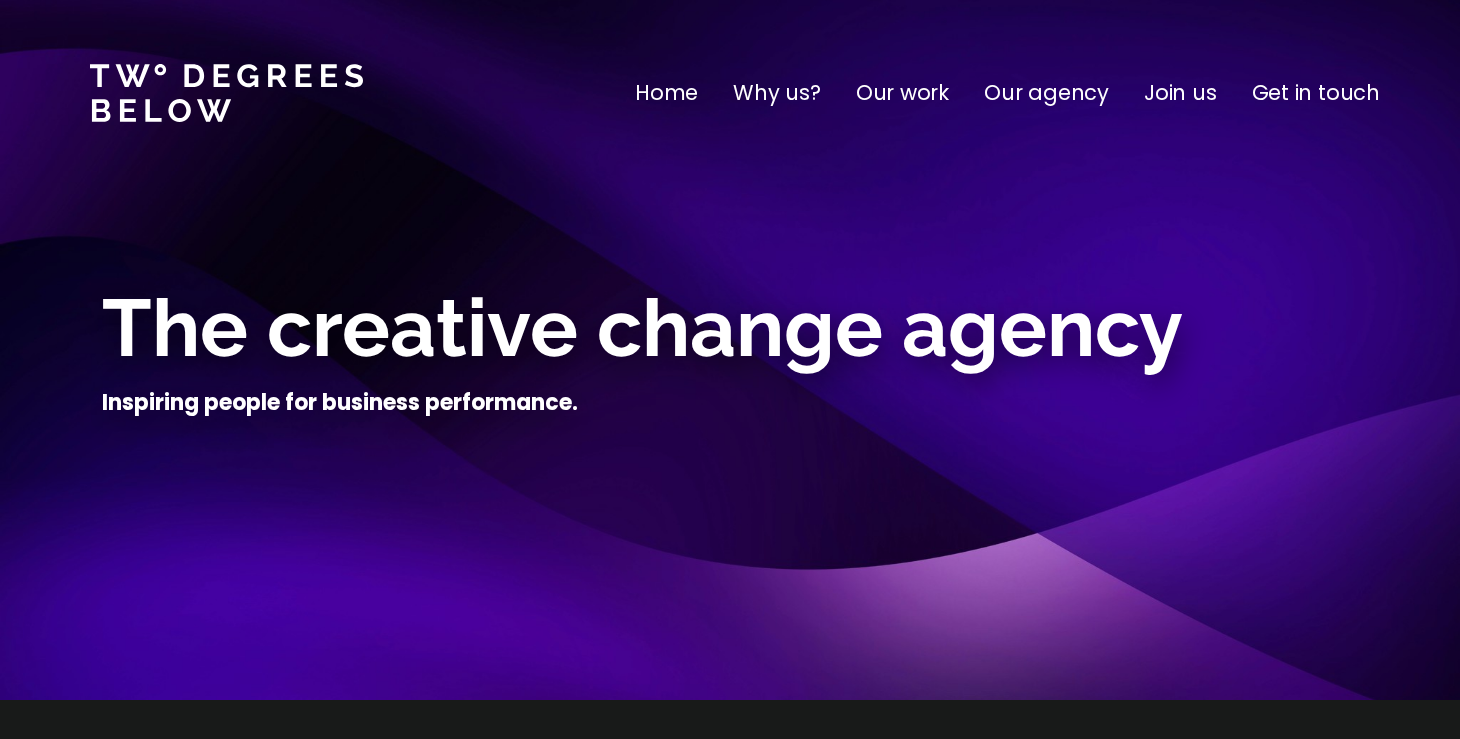 scroll, scrollTop: 0, scrollLeft: 0, axis: both 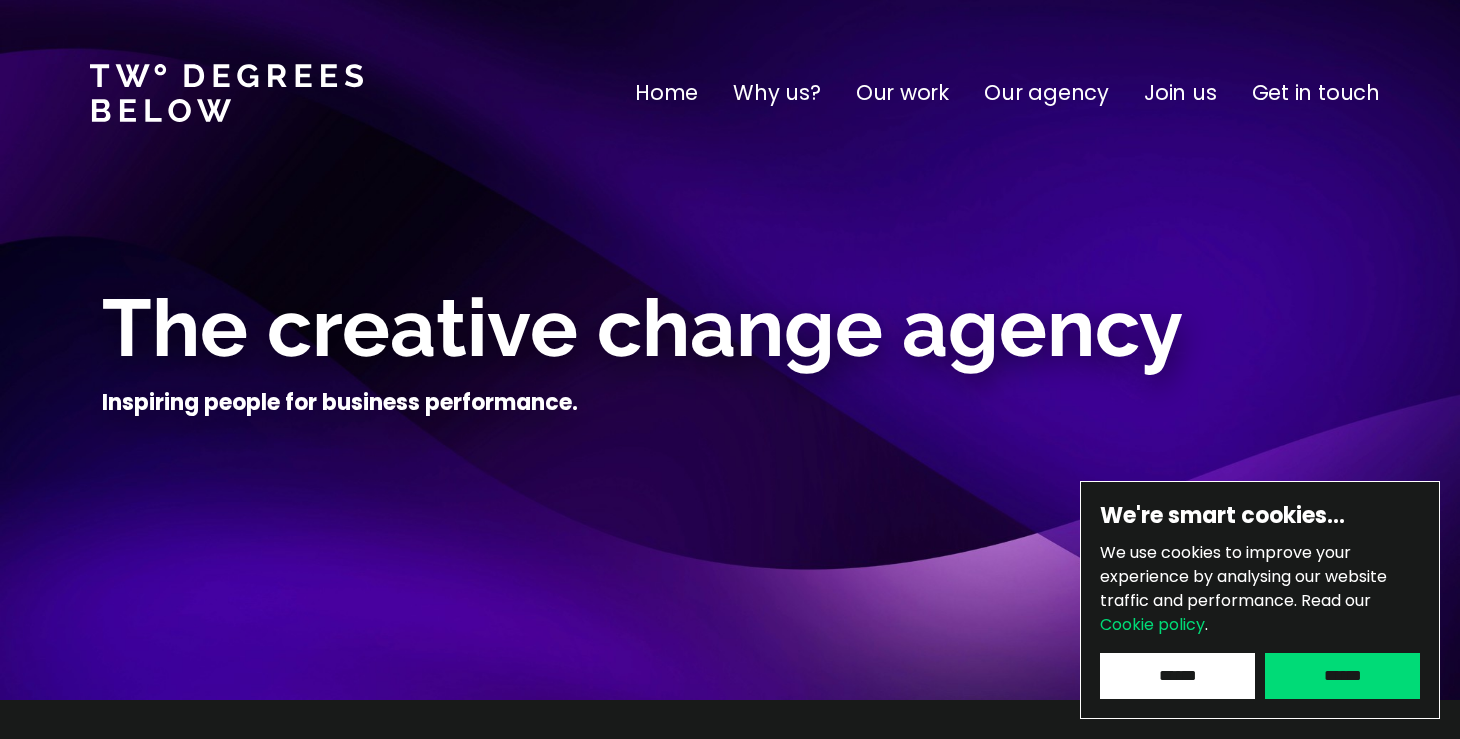 click on "******" at bounding box center [1342, 676] 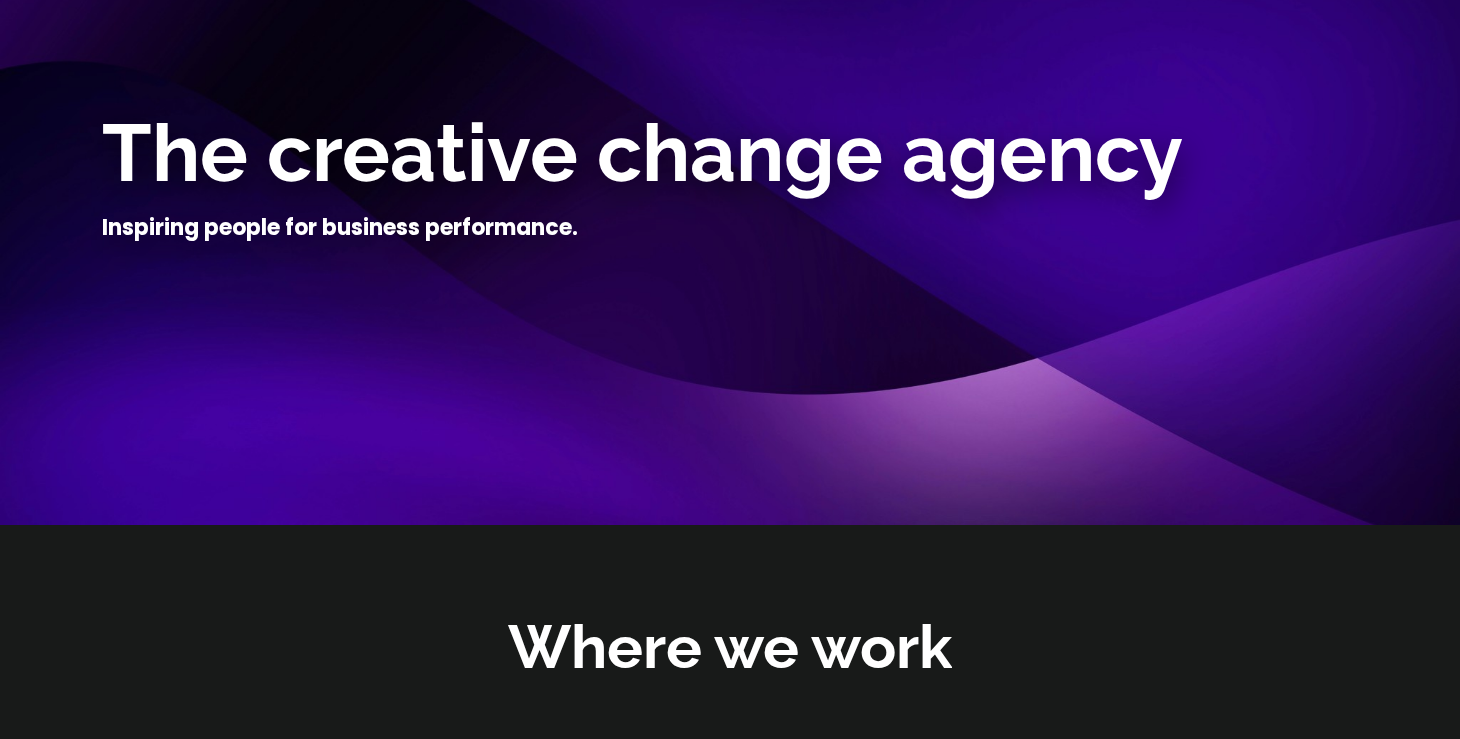 scroll, scrollTop: 0, scrollLeft: 0, axis: both 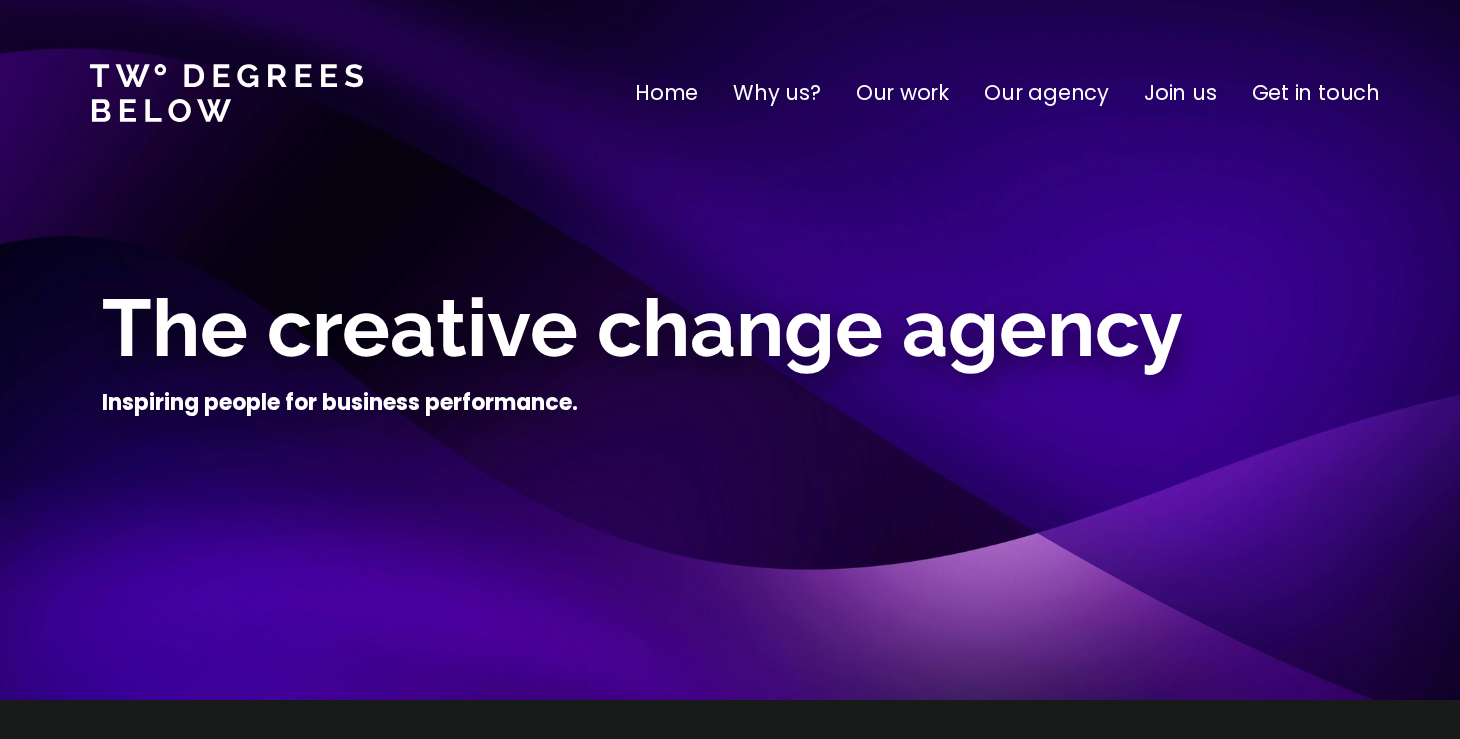click on "Our agency" at bounding box center [1046, 93] 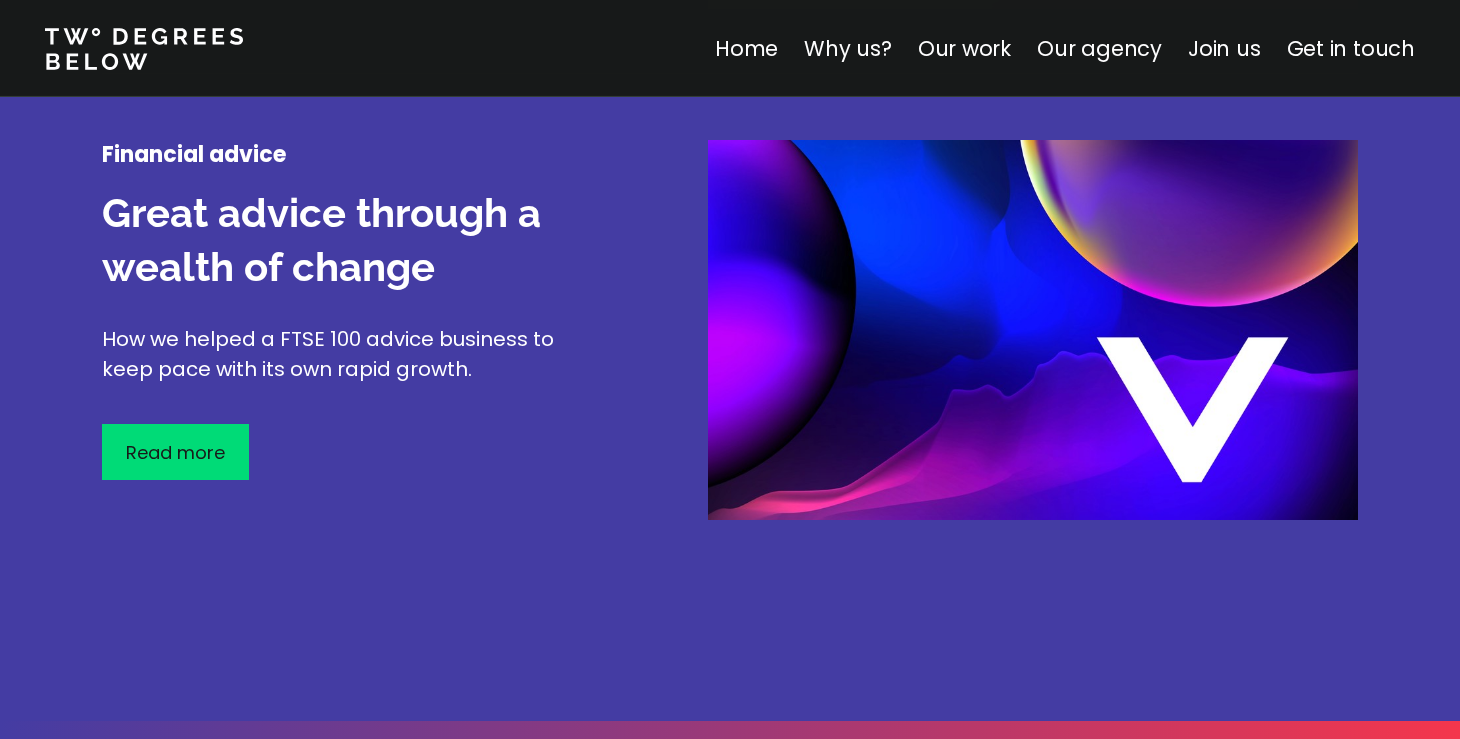 scroll, scrollTop: 4248, scrollLeft: 0, axis: vertical 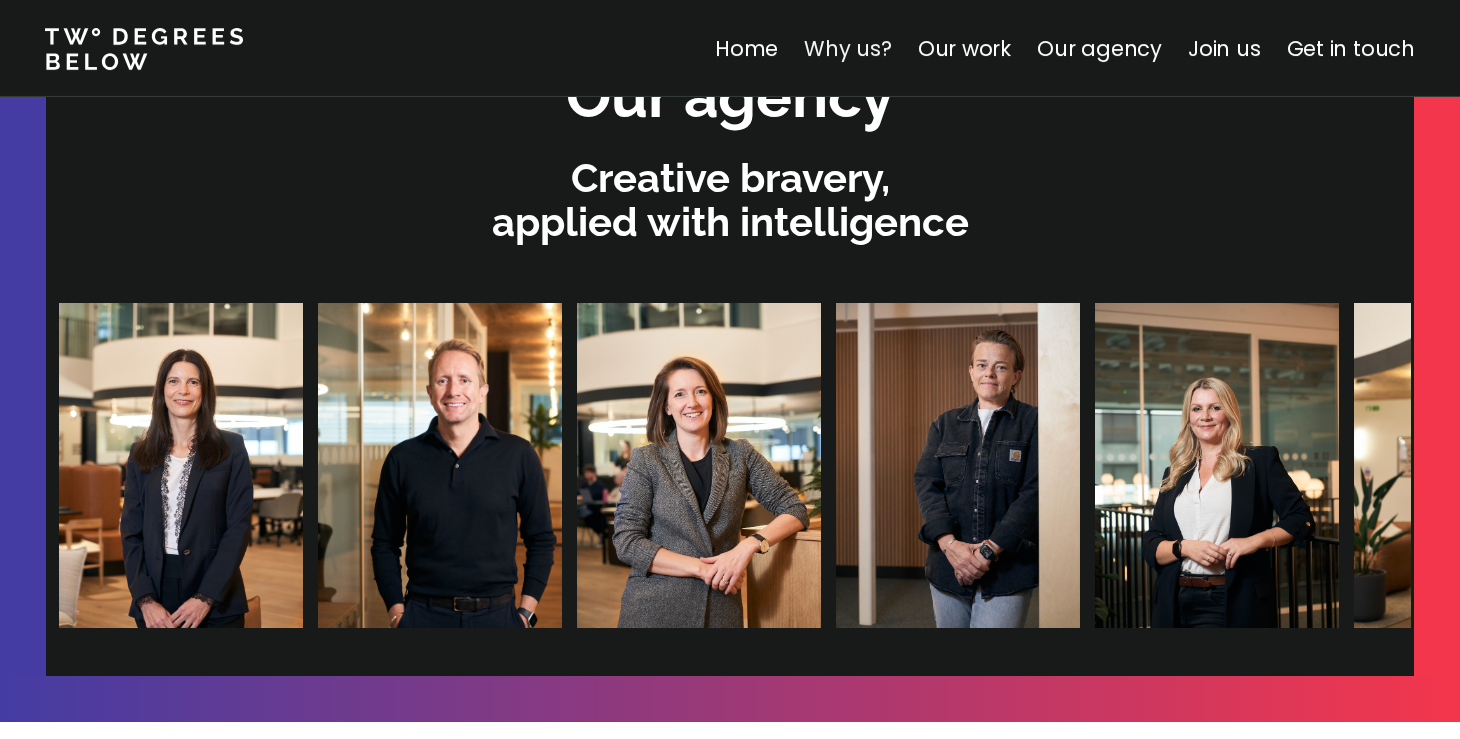 click on "Why us?" at bounding box center (848, 48) 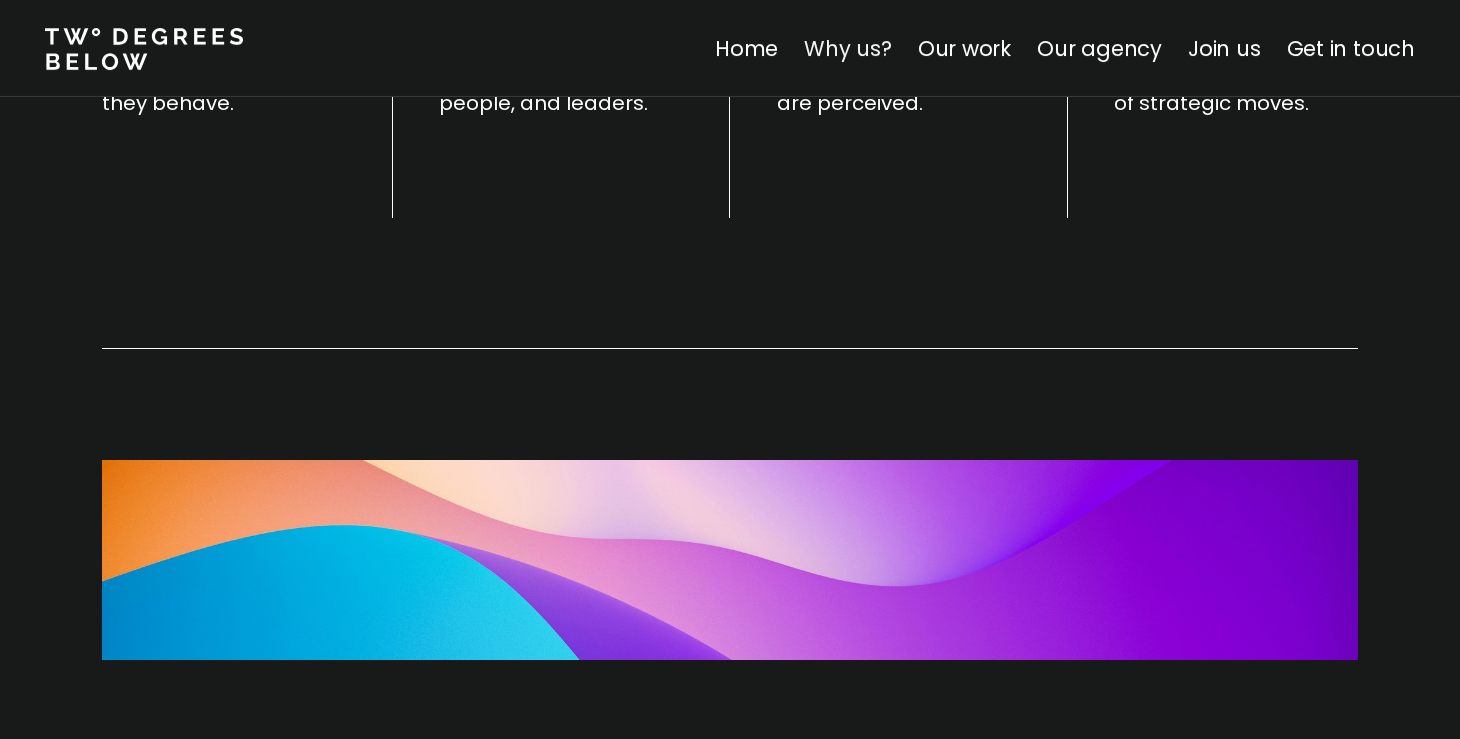 scroll, scrollTop: 700, scrollLeft: 0, axis: vertical 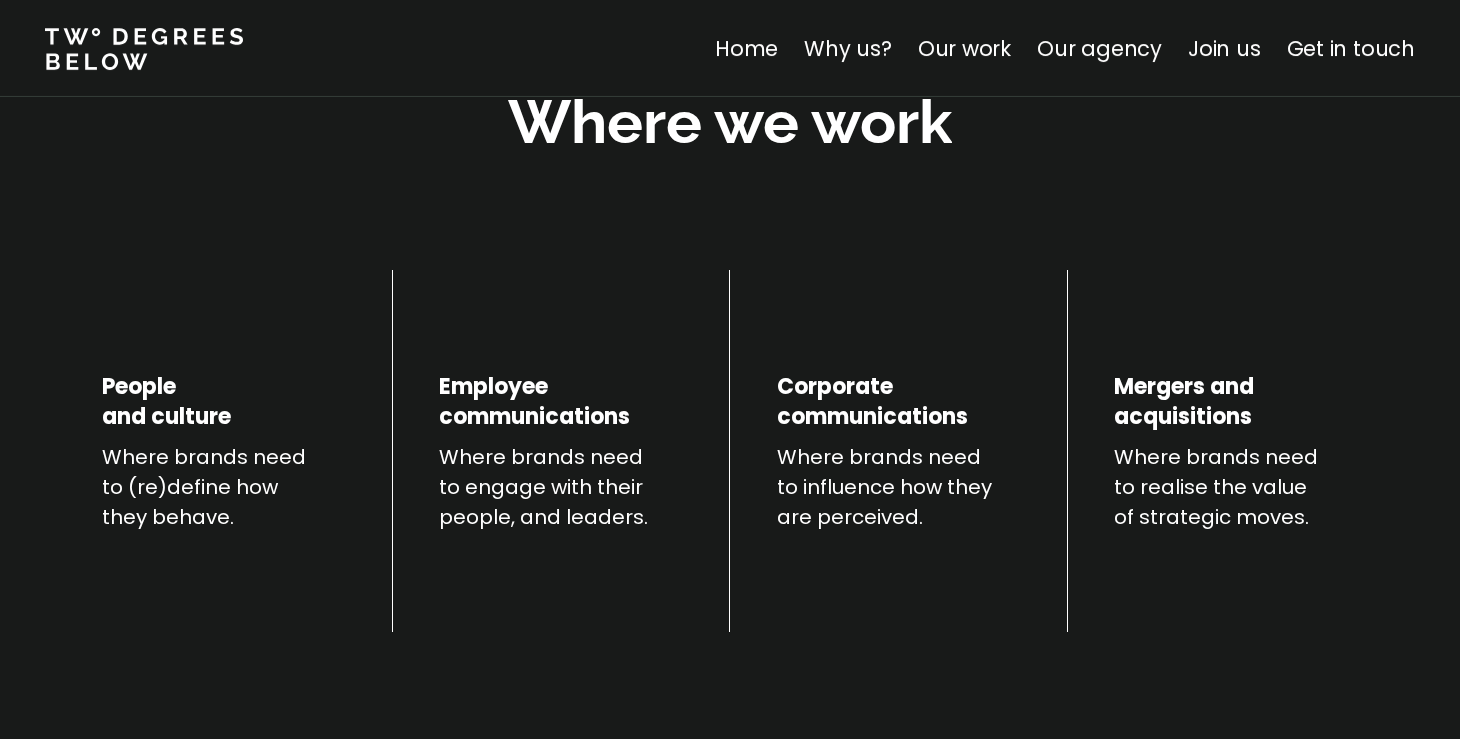 drag, startPoint x: 149, startPoint y: 407, endPoint x: 259, endPoint y: 556, distance: 185.20529 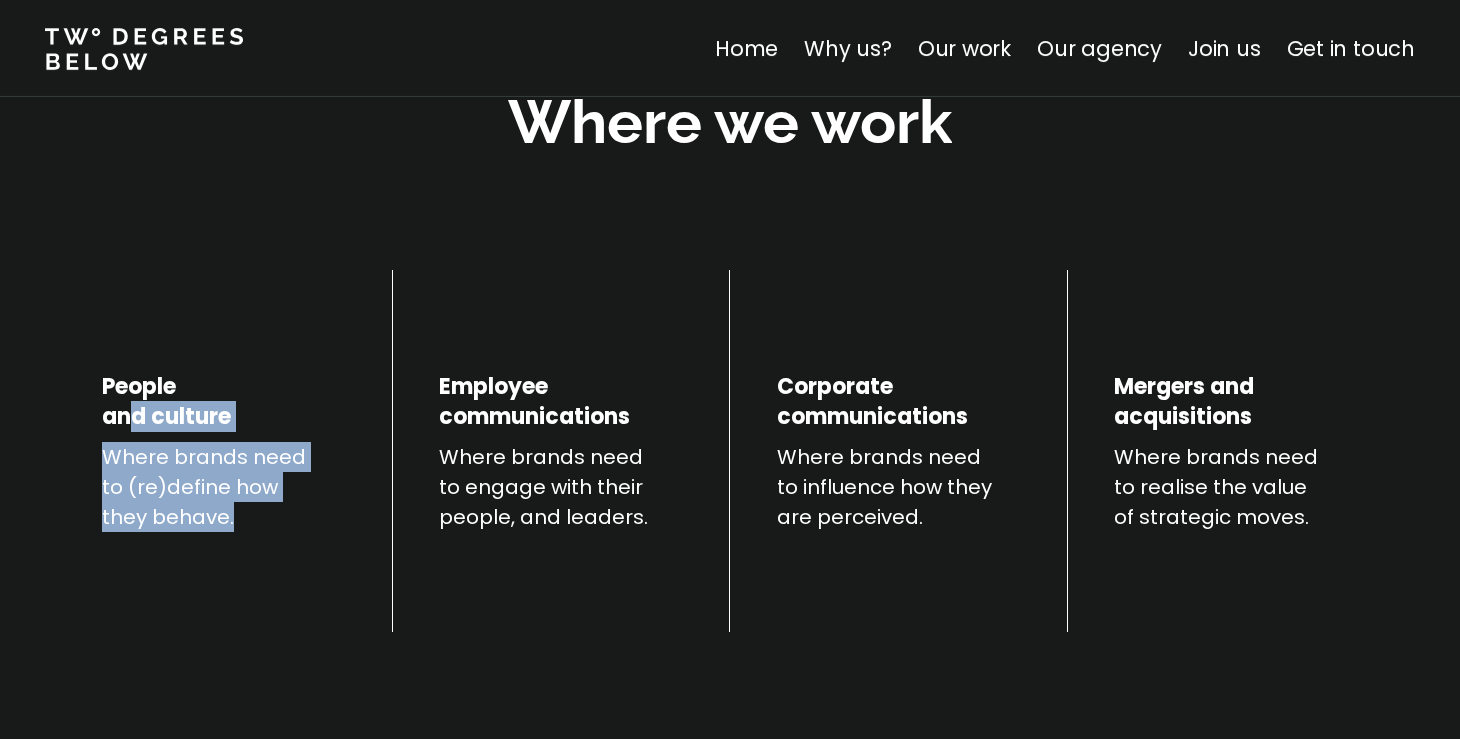drag, startPoint x: 241, startPoint y: 521, endPoint x: 121, endPoint y: 394, distance: 174.7255 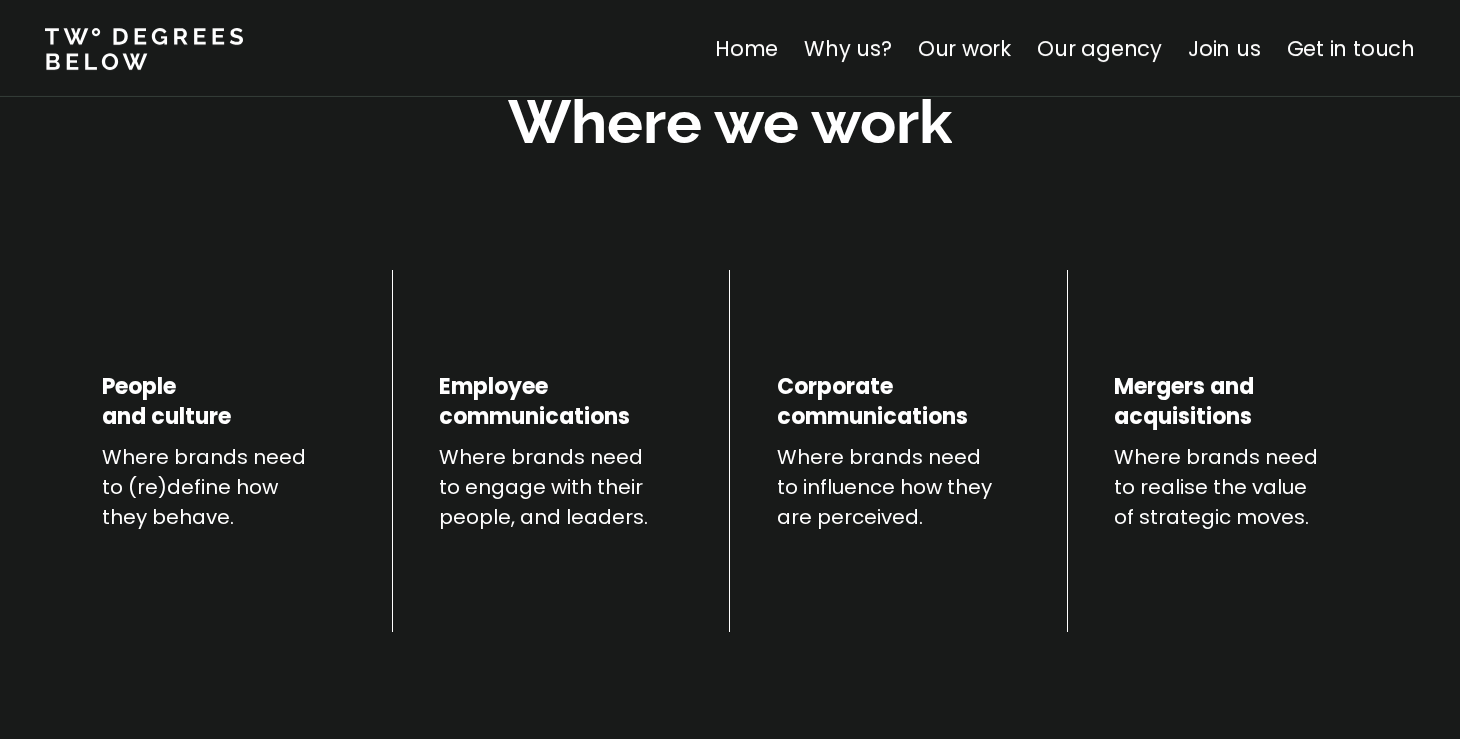click on "Where brands need  to engage with their people, and leaders." at bounding box center (561, 487) 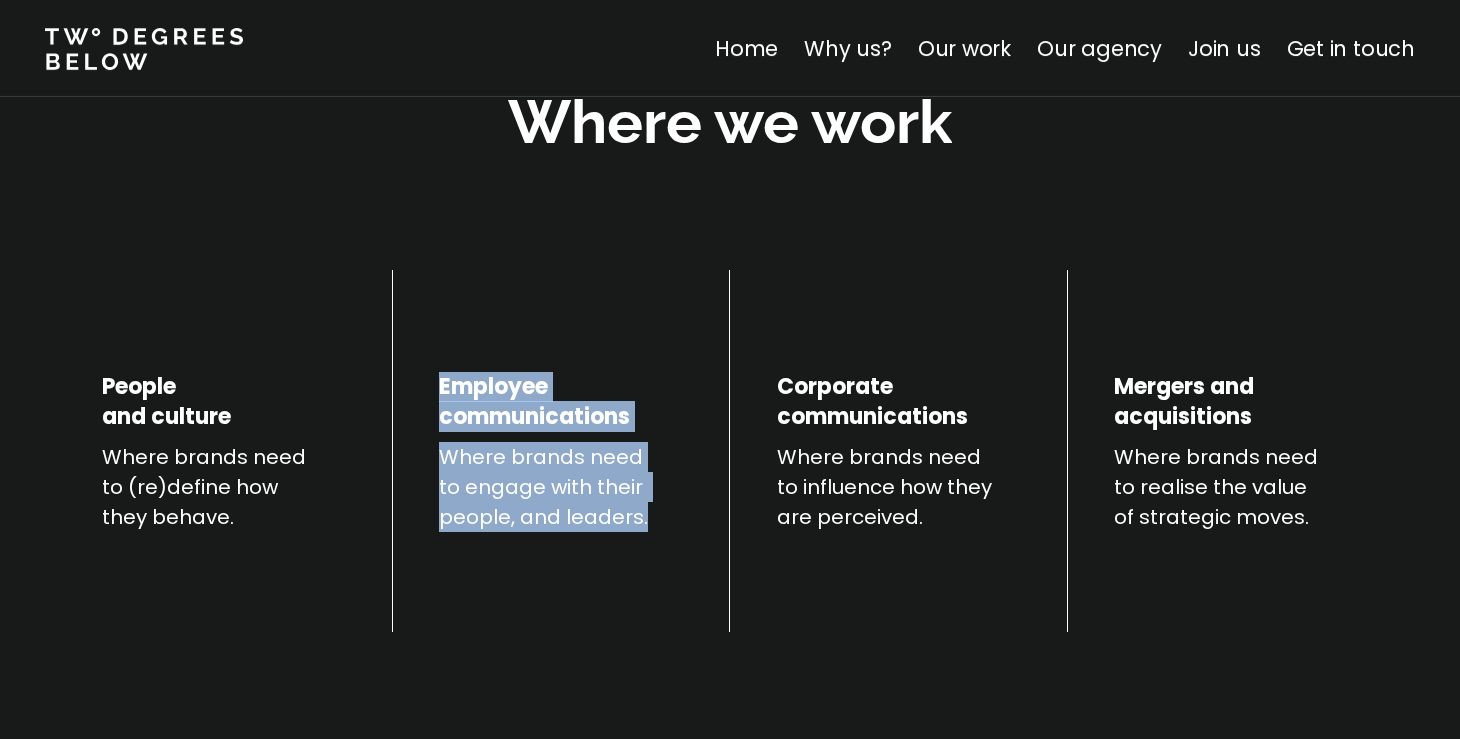 drag, startPoint x: 649, startPoint y: 528, endPoint x: 482, endPoint y: 326, distance: 262.0935 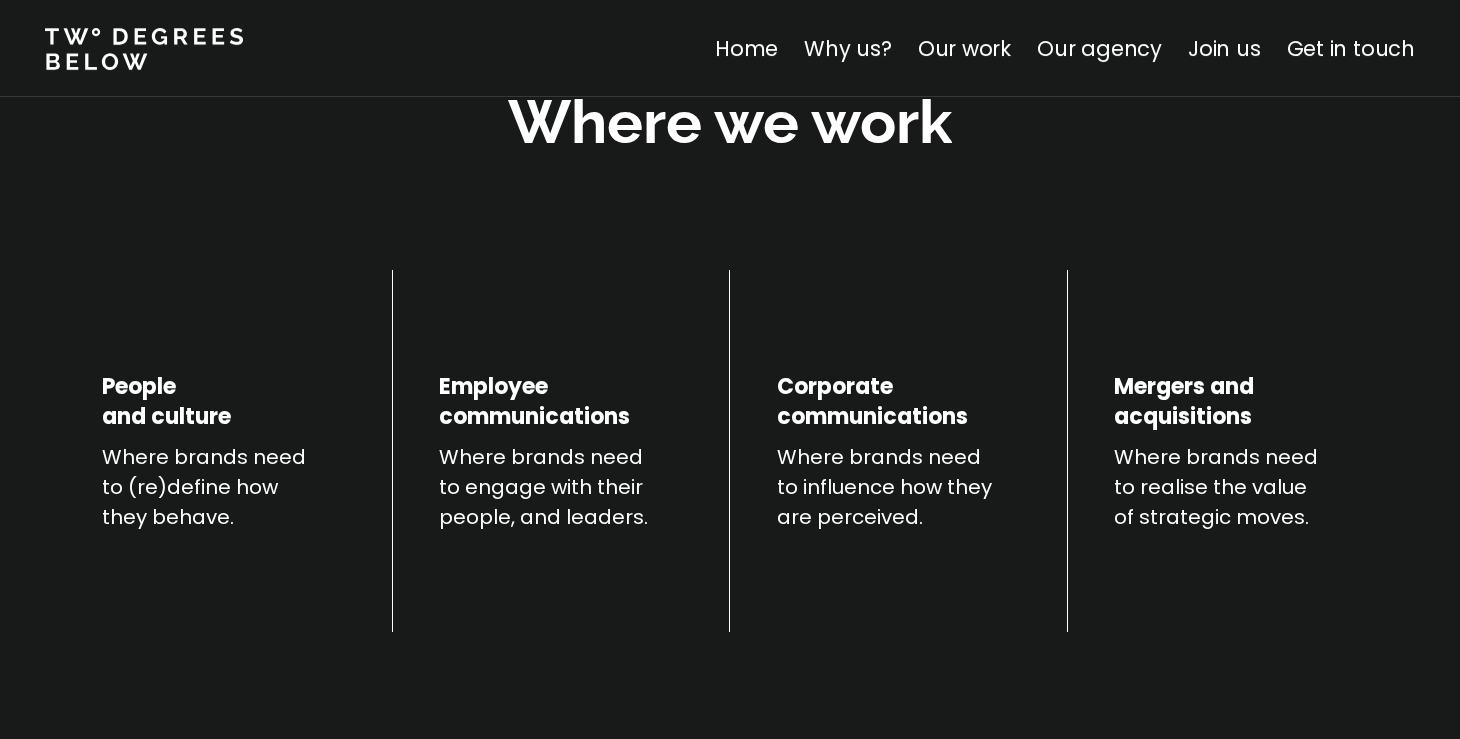 click on "Where brands need  to influence how they  are perceived." at bounding box center [899, 487] 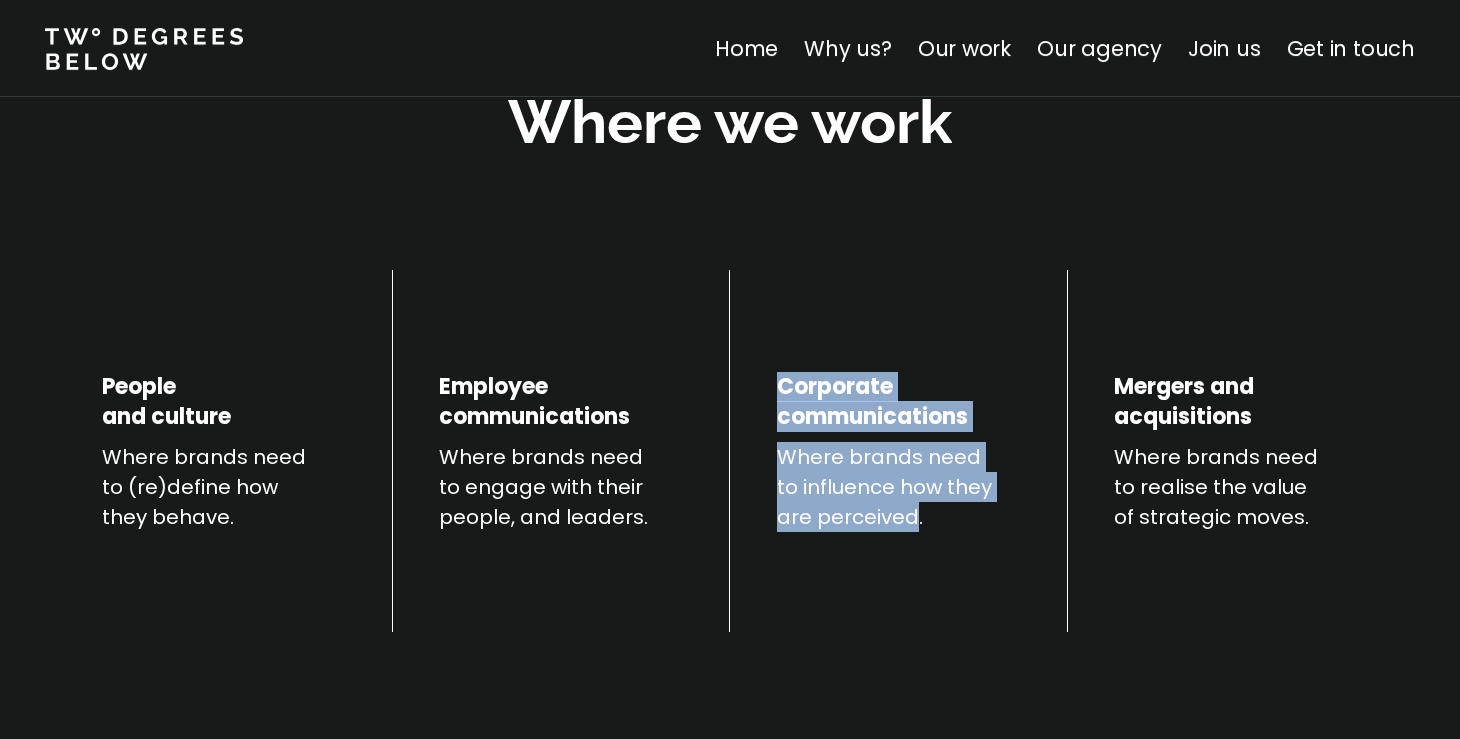 drag, startPoint x: 916, startPoint y: 529, endPoint x: 755, endPoint y: 342, distance: 246.75899 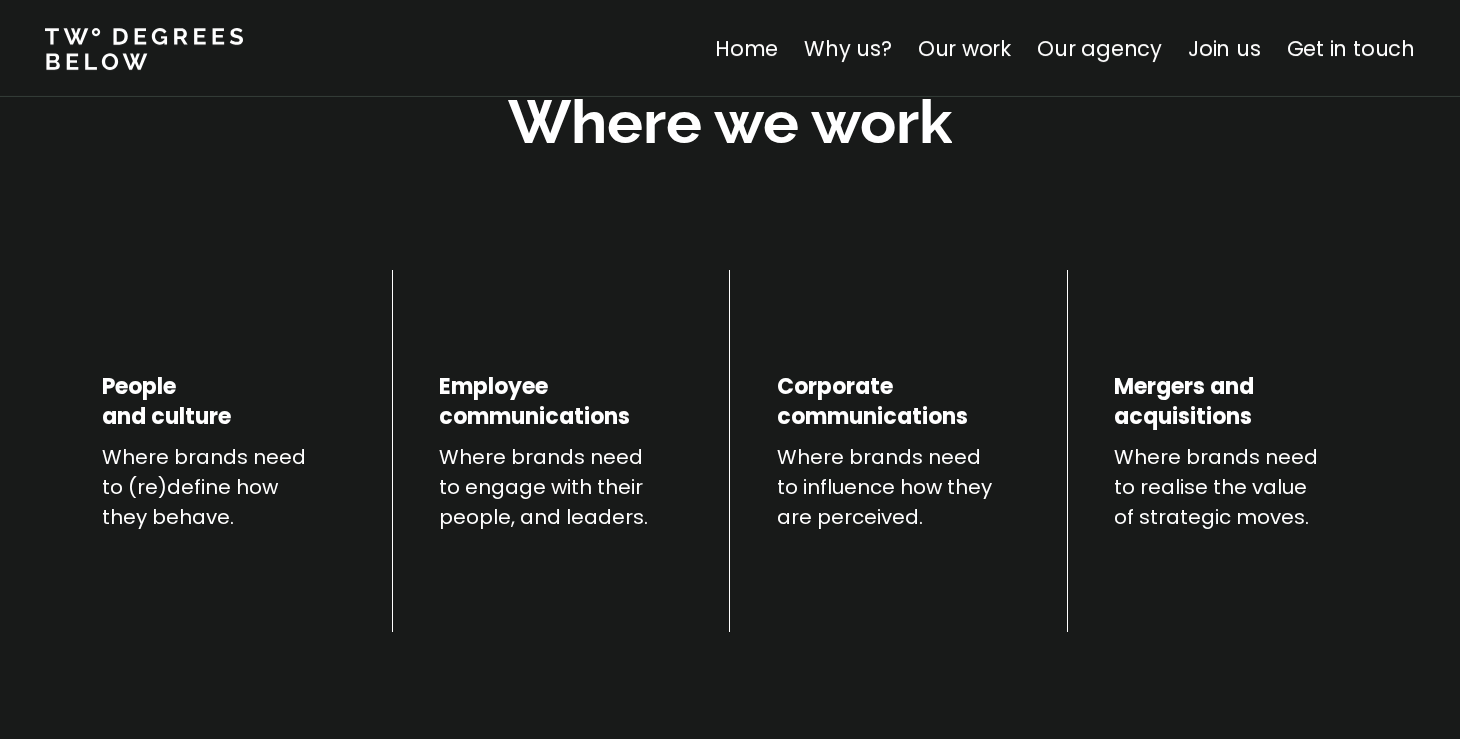 click at bounding box center [729, 435] 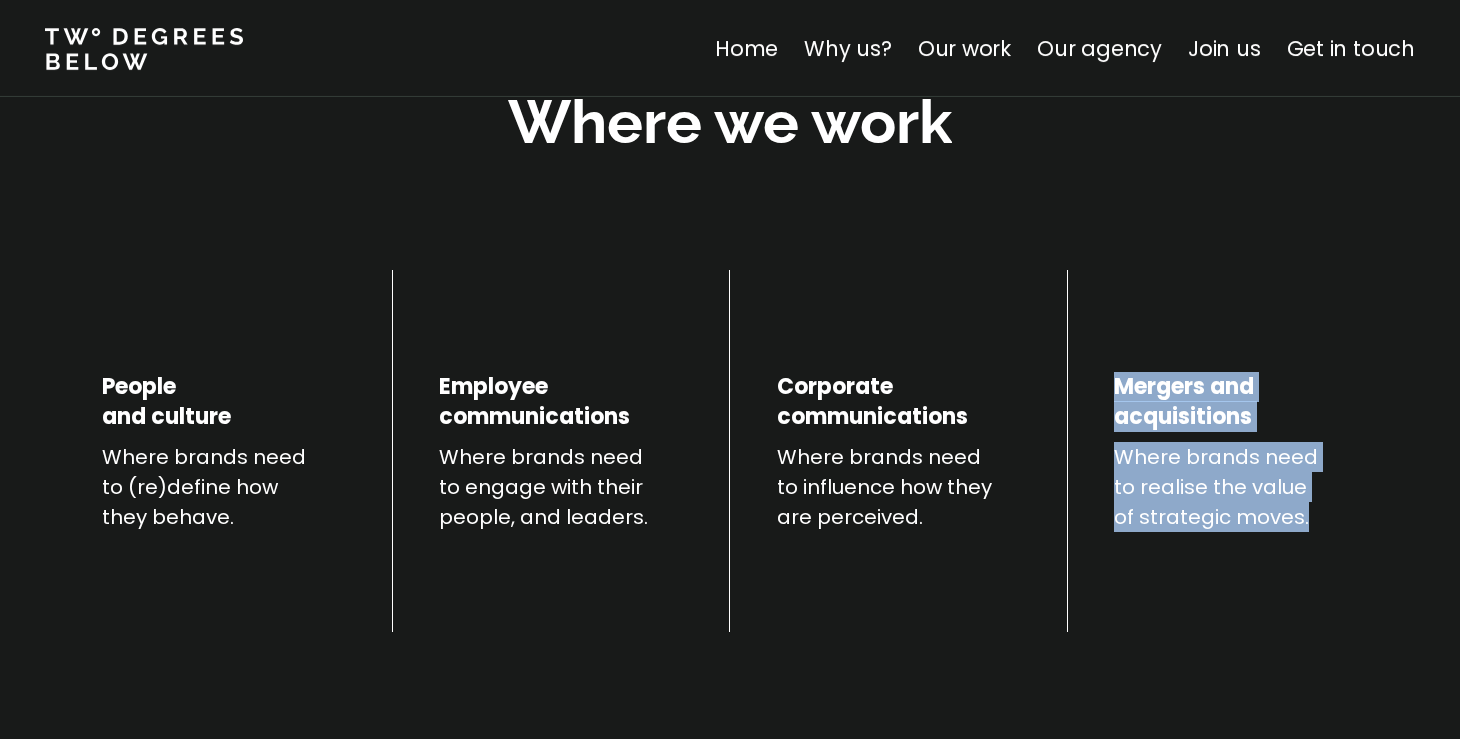drag, startPoint x: 1318, startPoint y: 524, endPoint x: 1139, endPoint y: 350, distance: 249.63373 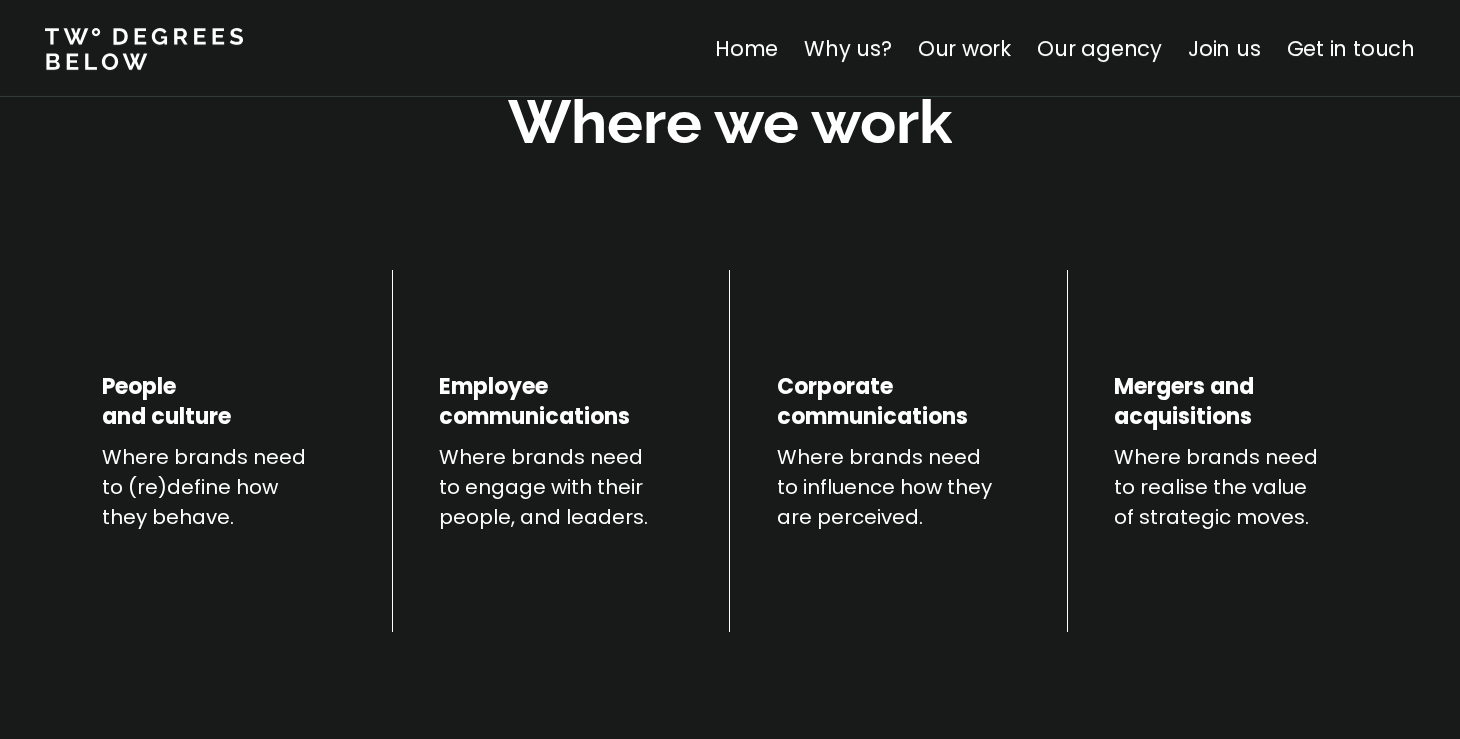 click on "Home Why us? Our work Our agency Join us Get in touch" at bounding box center [1080, 49] 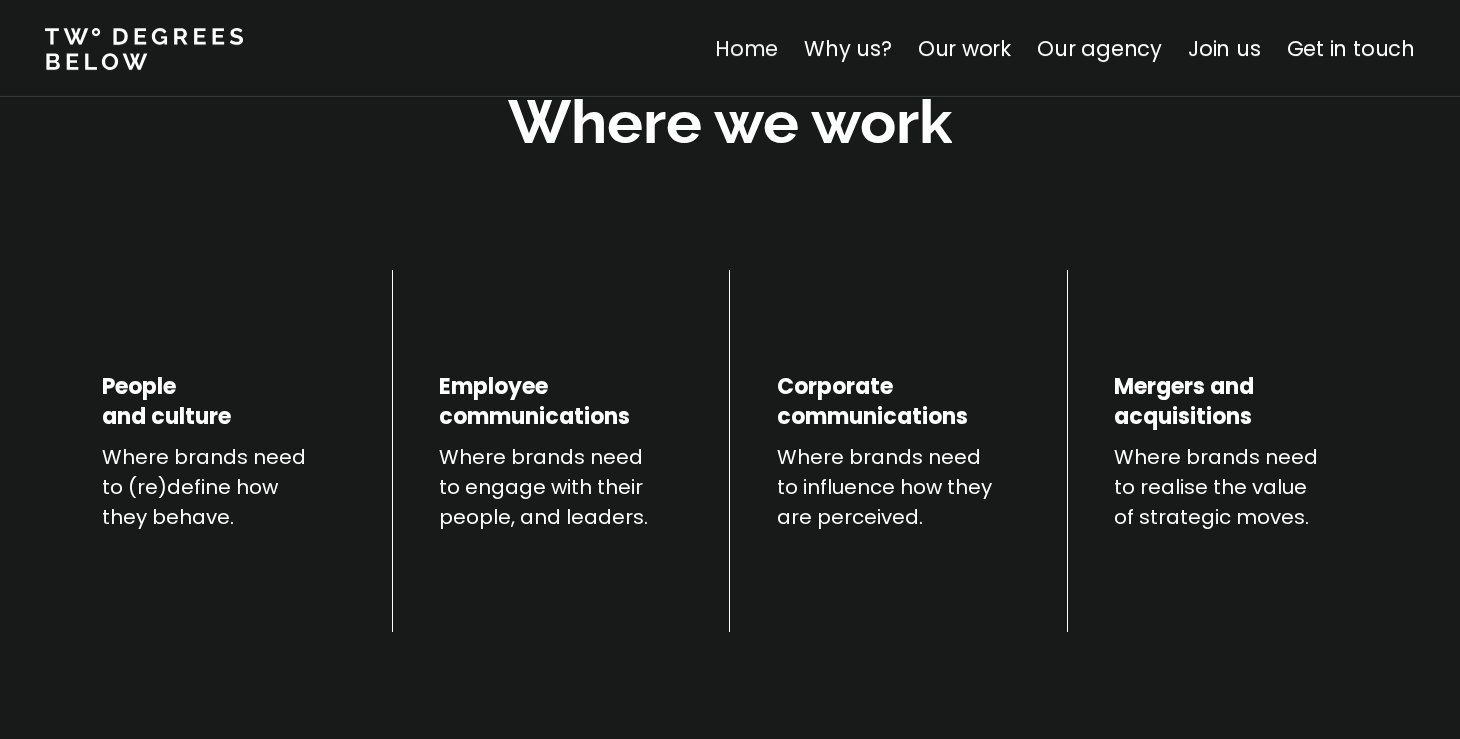 click on "Home" at bounding box center (746, 48) 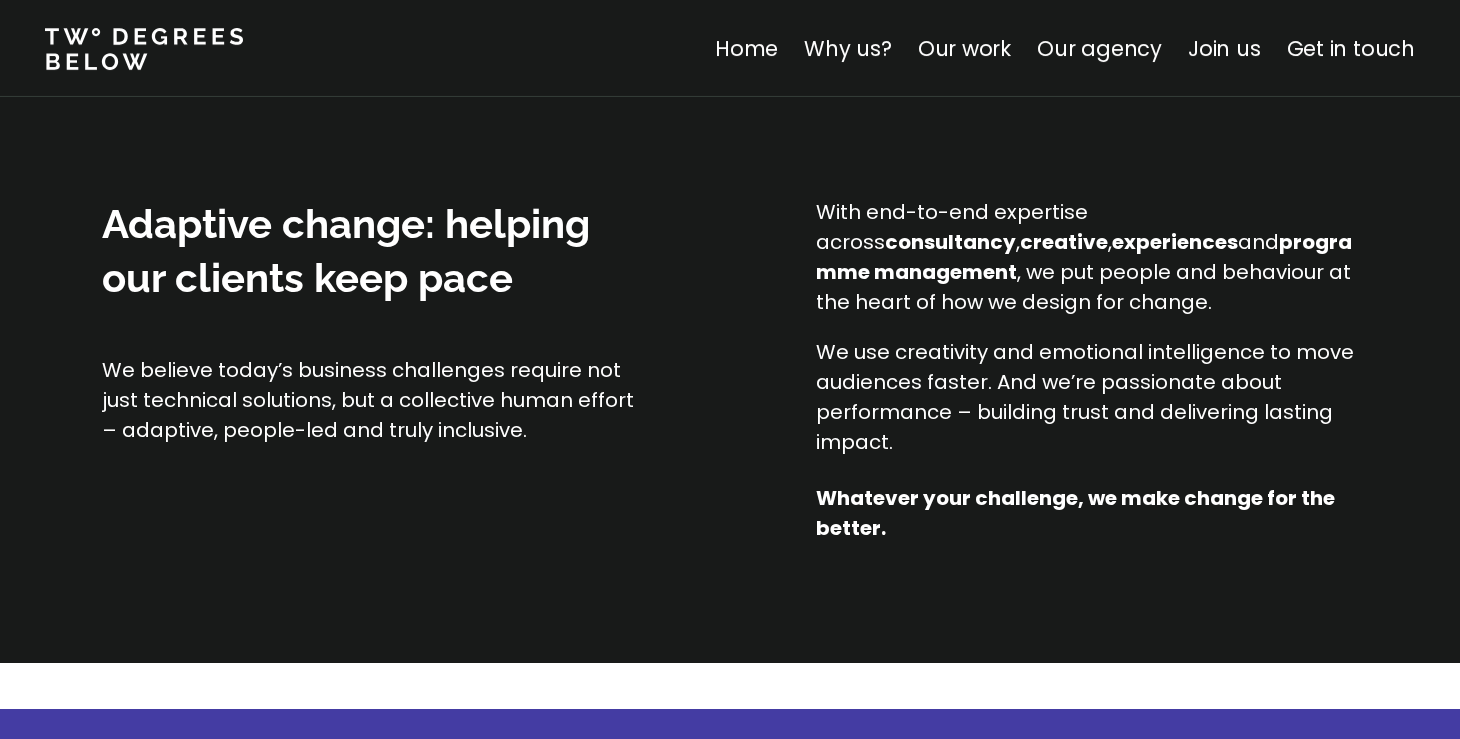 scroll, scrollTop: 1672, scrollLeft: 0, axis: vertical 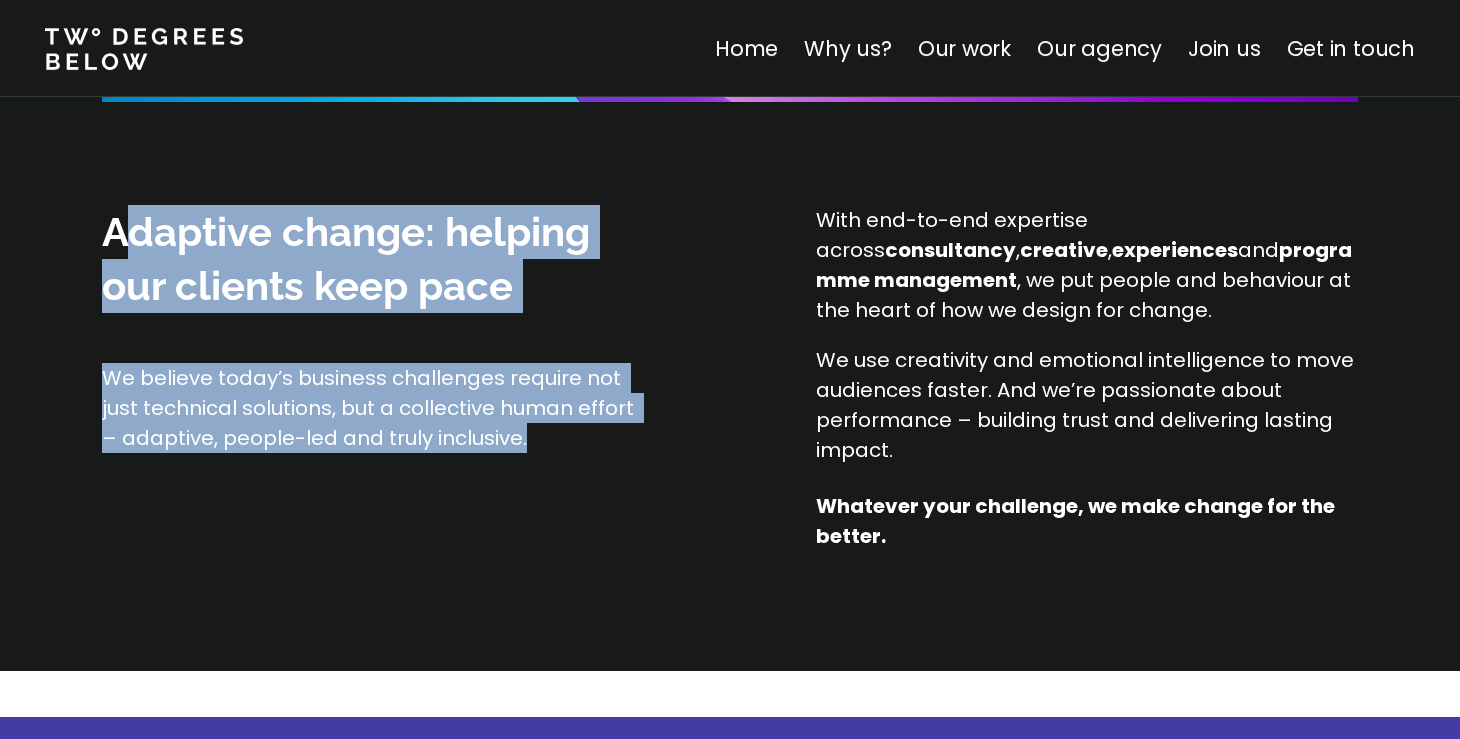drag, startPoint x: 568, startPoint y: 444, endPoint x: 139, endPoint y: 256, distance: 468.38553 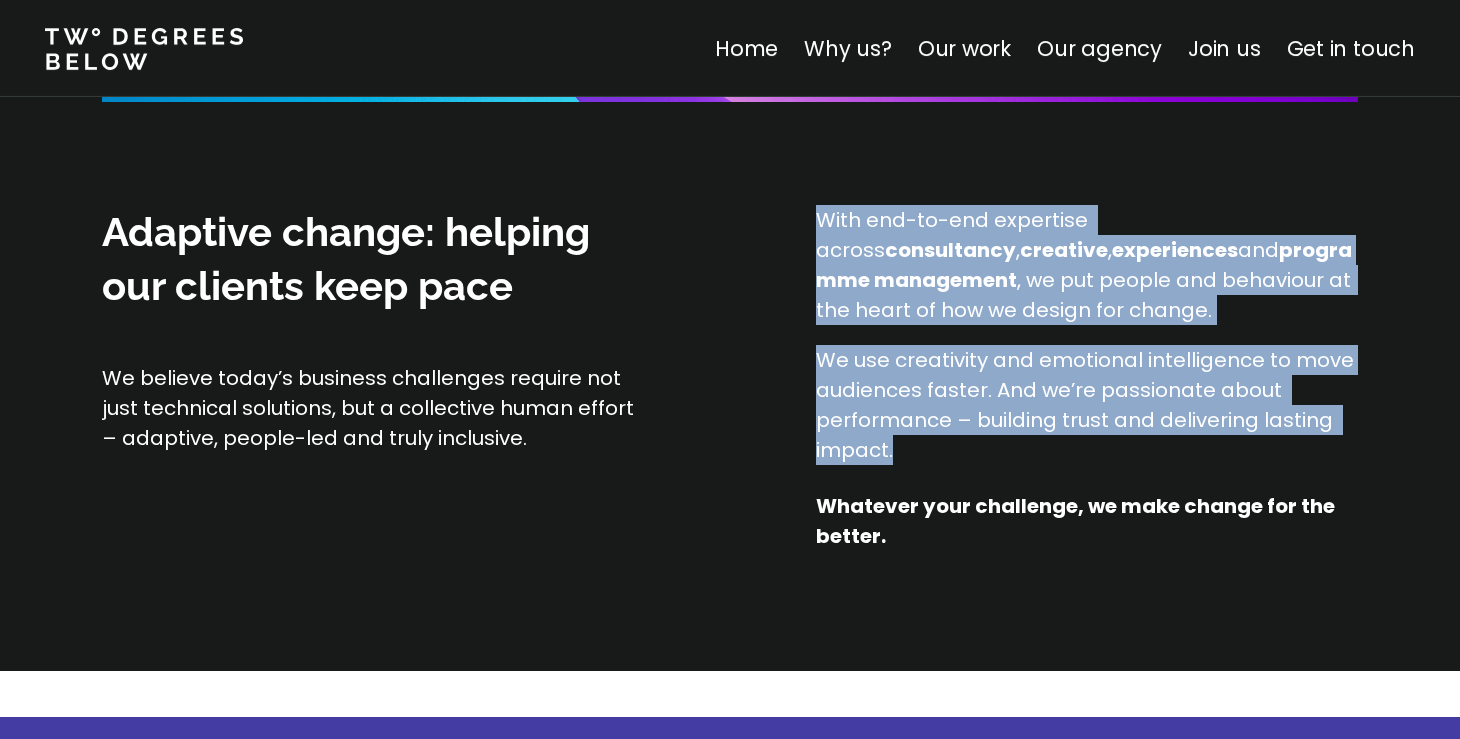 drag, startPoint x: 820, startPoint y: 220, endPoint x: 1069, endPoint y: 469, distance: 352.1392 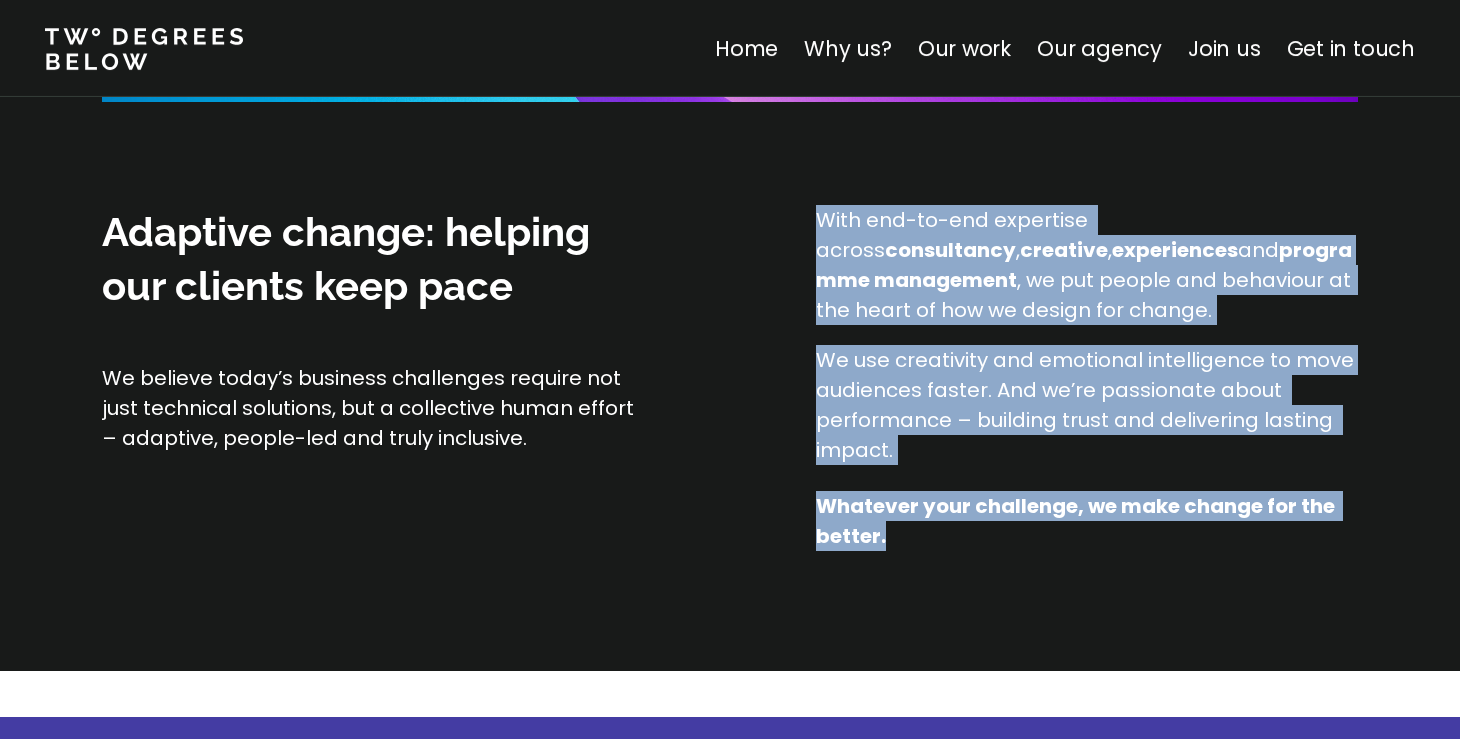 drag, startPoint x: 814, startPoint y: 223, endPoint x: 1111, endPoint y: 558, distance: 447.69855 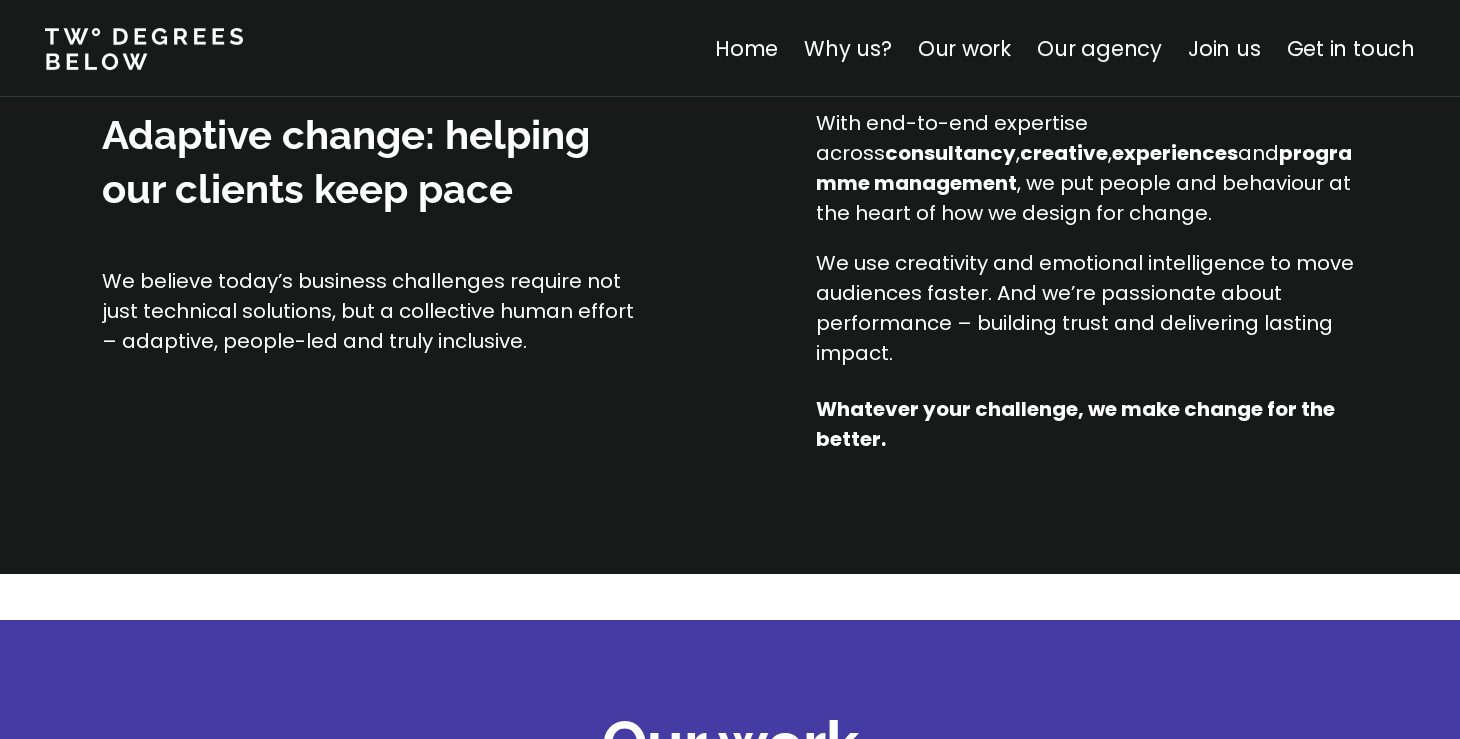 scroll, scrollTop: 1782, scrollLeft: 0, axis: vertical 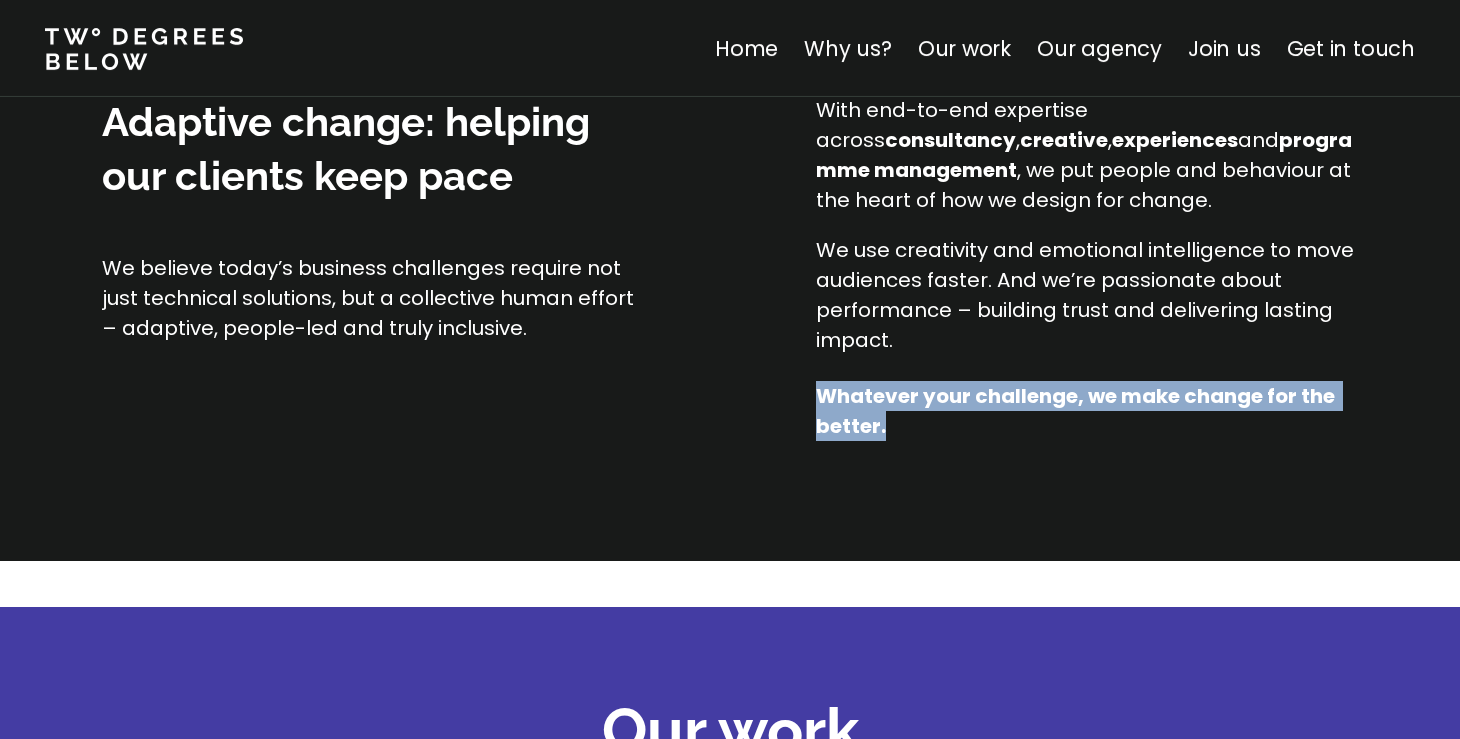 drag, startPoint x: 917, startPoint y: 420, endPoint x: 887, endPoint y: 358, distance: 68.8767 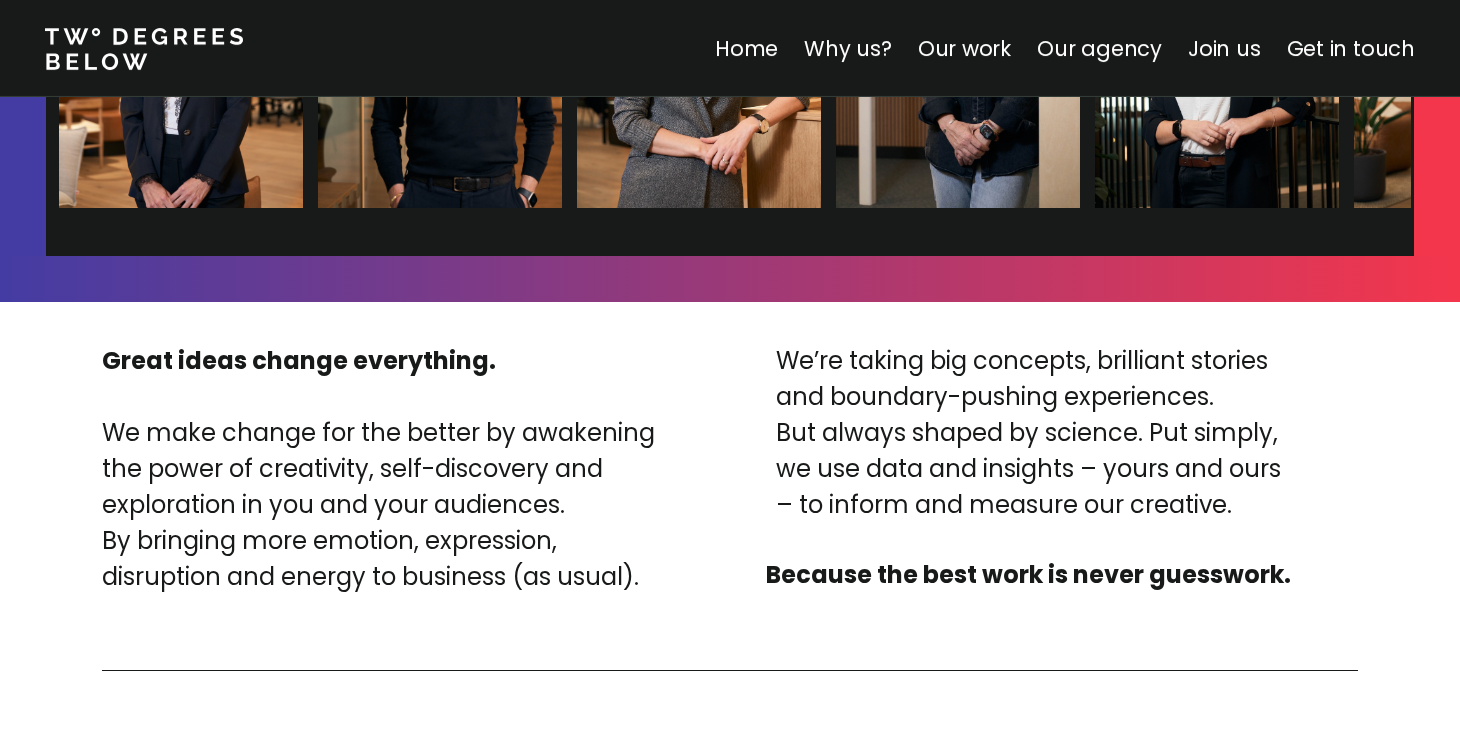 scroll, scrollTop: 4671, scrollLeft: 0, axis: vertical 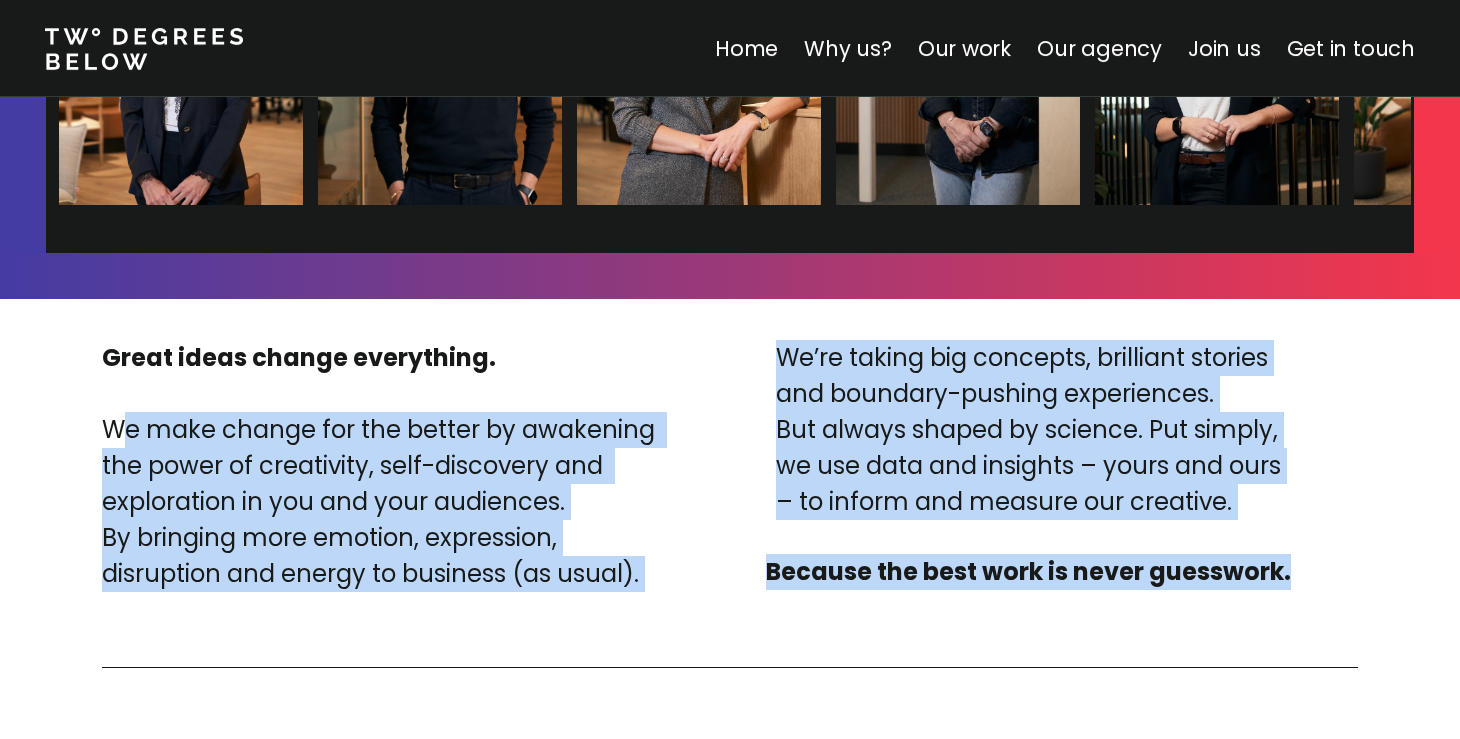 drag, startPoint x: 119, startPoint y: 435, endPoint x: 631, endPoint y: 621, distance: 544.73846 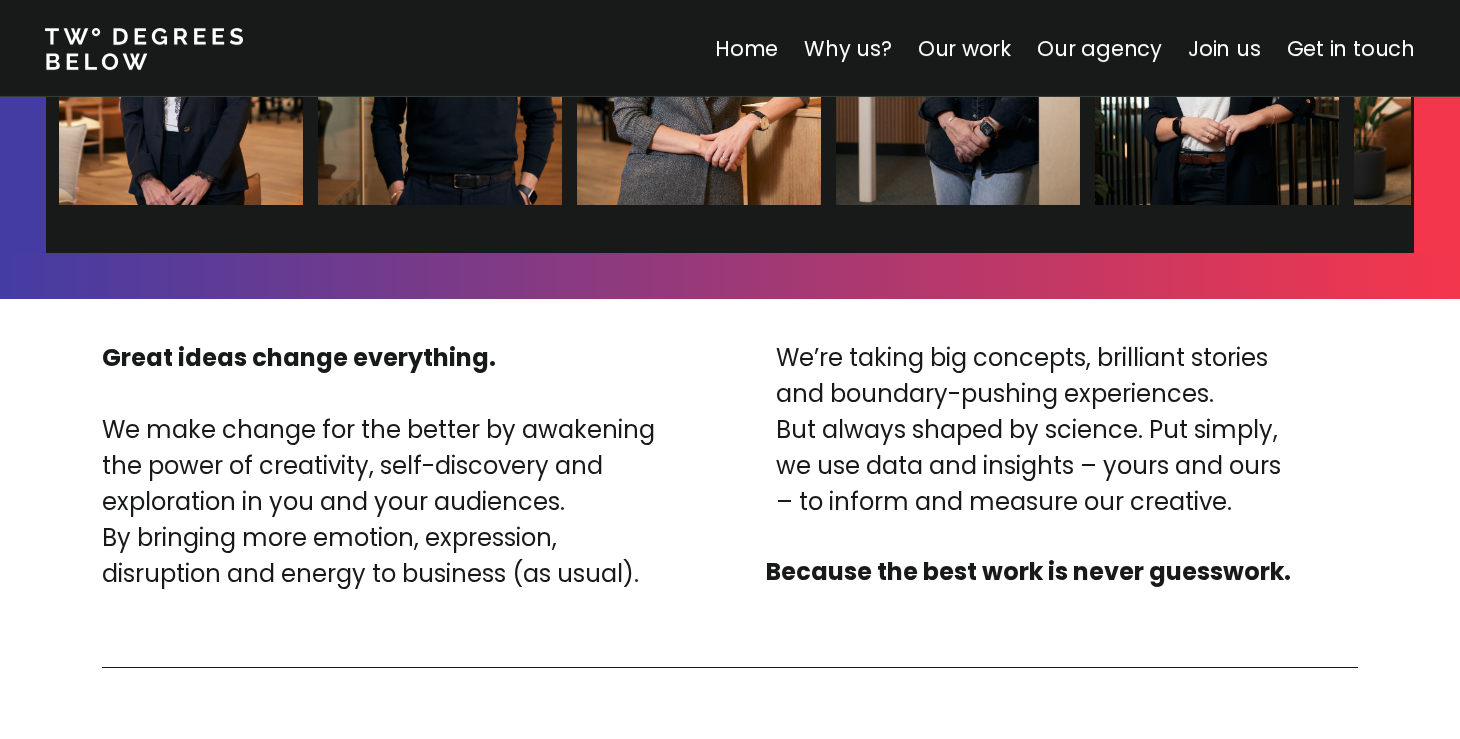 drag, startPoint x: 653, startPoint y: 586, endPoint x: 530, endPoint y: 453, distance: 181.1574 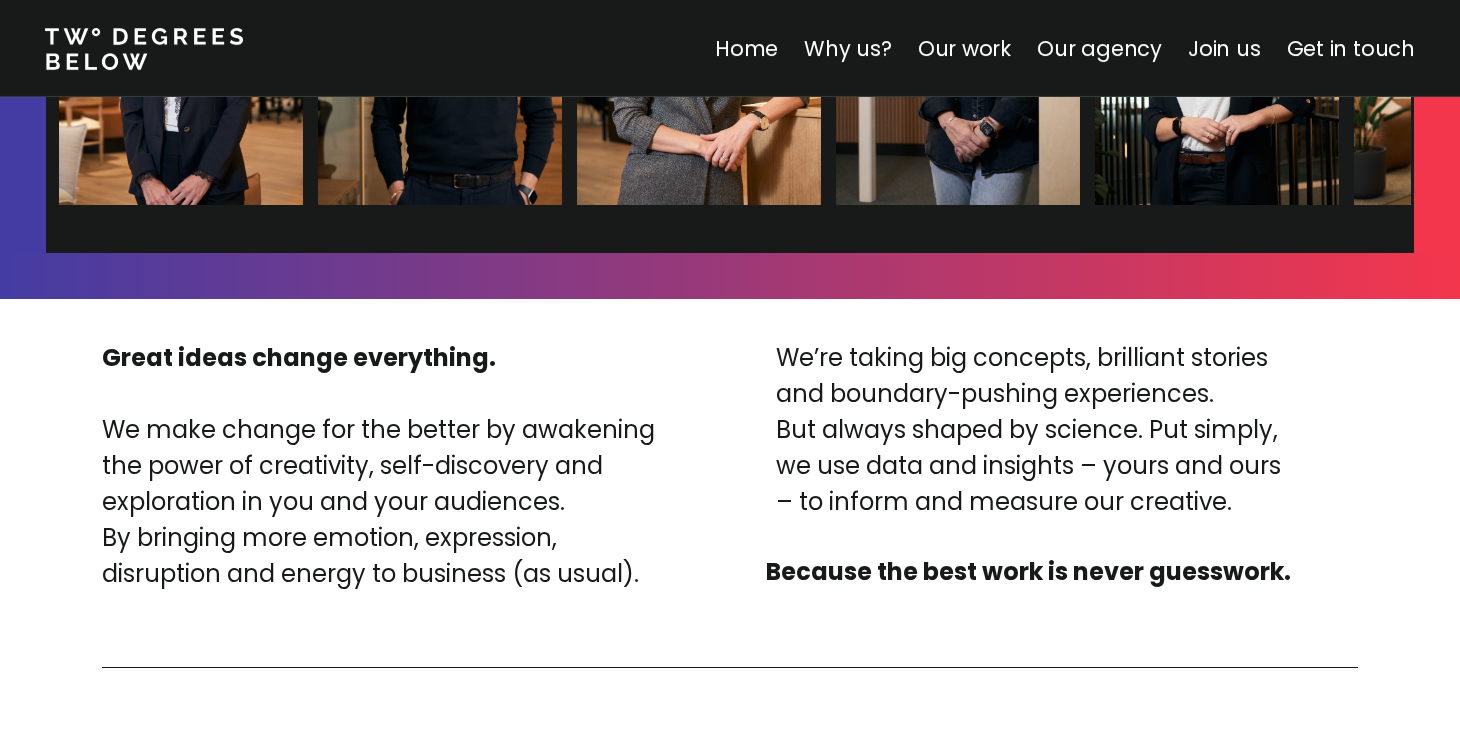 click on "Because the best work is never guesswork." at bounding box center (1028, 571) 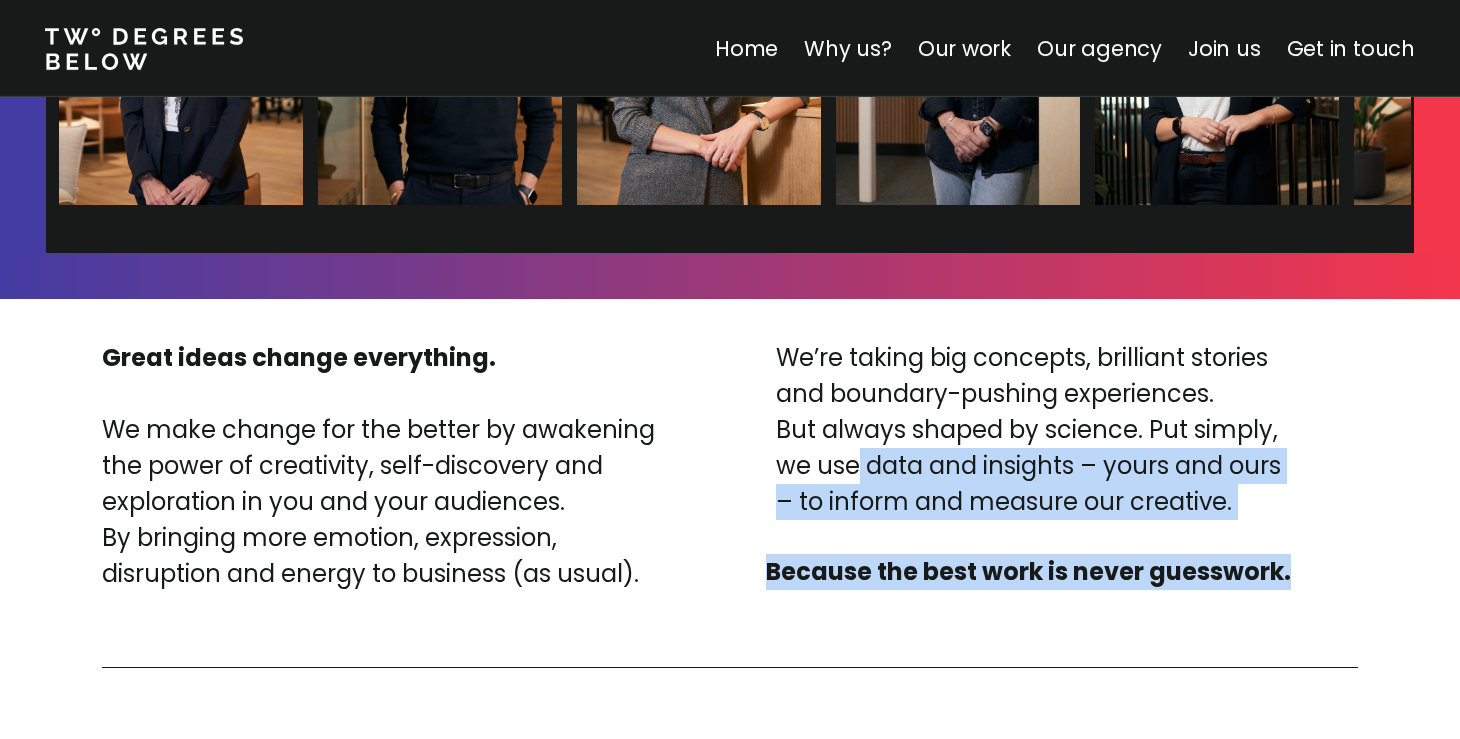 drag, startPoint x: 909, startPoint y: 599, endPoint x: 840, endPoint y: 441, distance: 172.4094 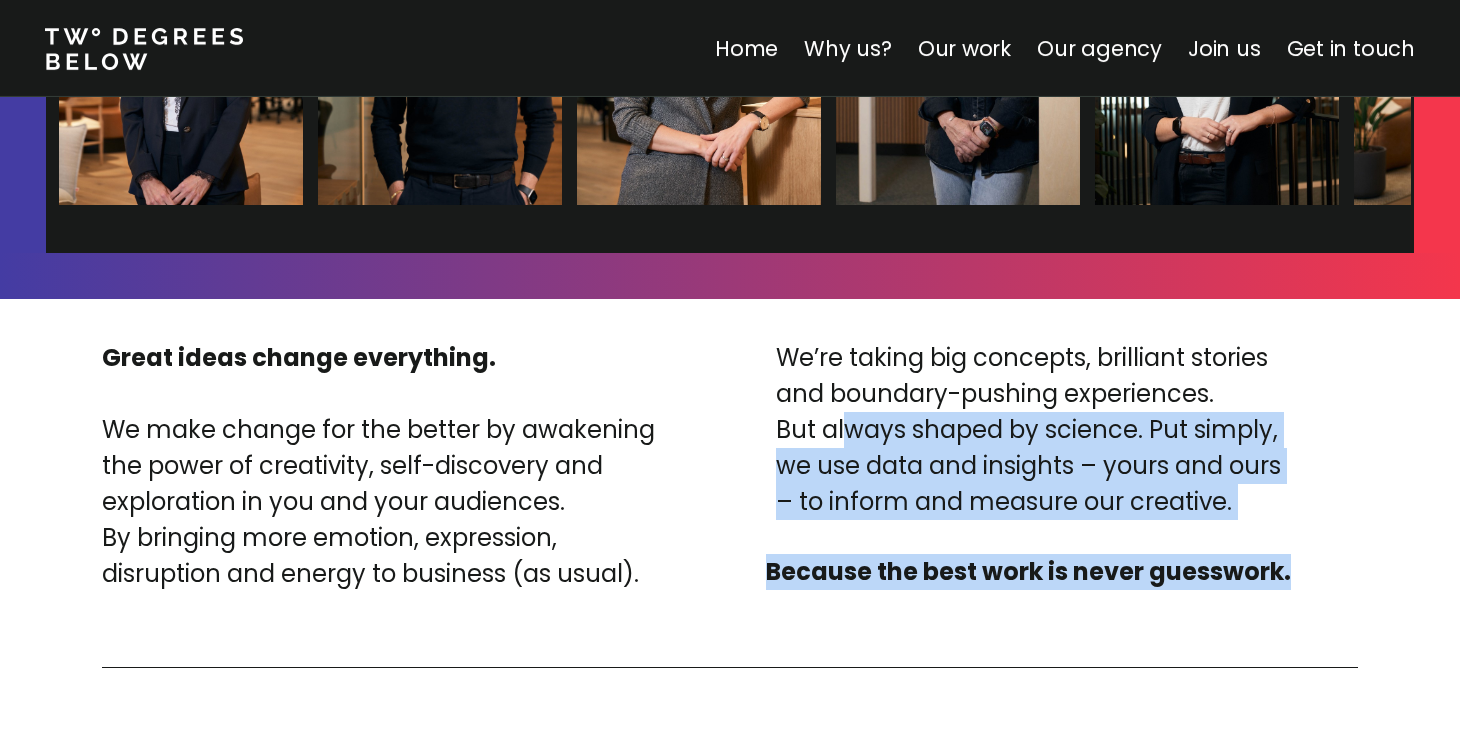 click on "We’re taking big concepts, brilliant stories and boundary-pushing experiences.  But always shaped by science. Put simply,  we use data and insights – yours and ours  – to inform and measure our creative." at bounding box center [1028, 430] 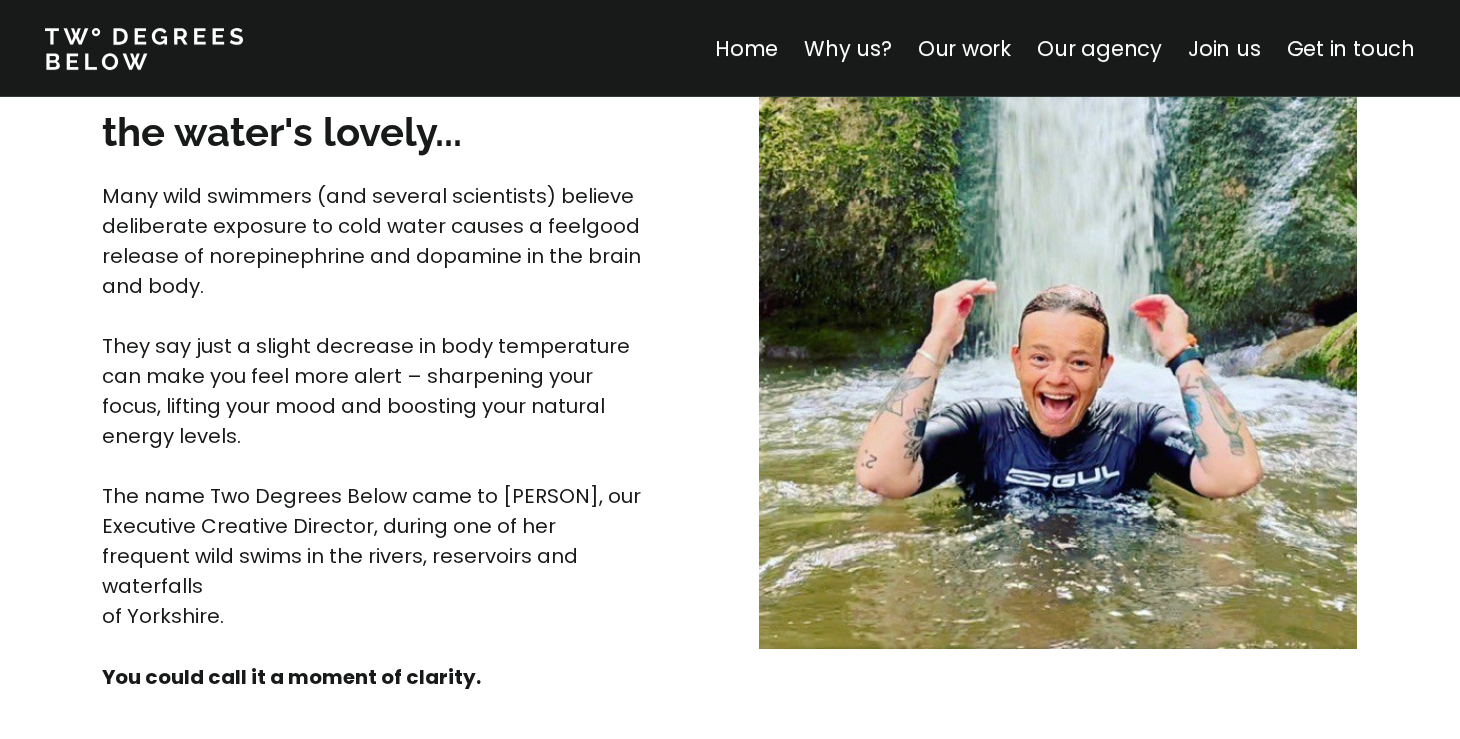 scroll, scrollTop: 5355, scrollLeft: 0, axis: vertical 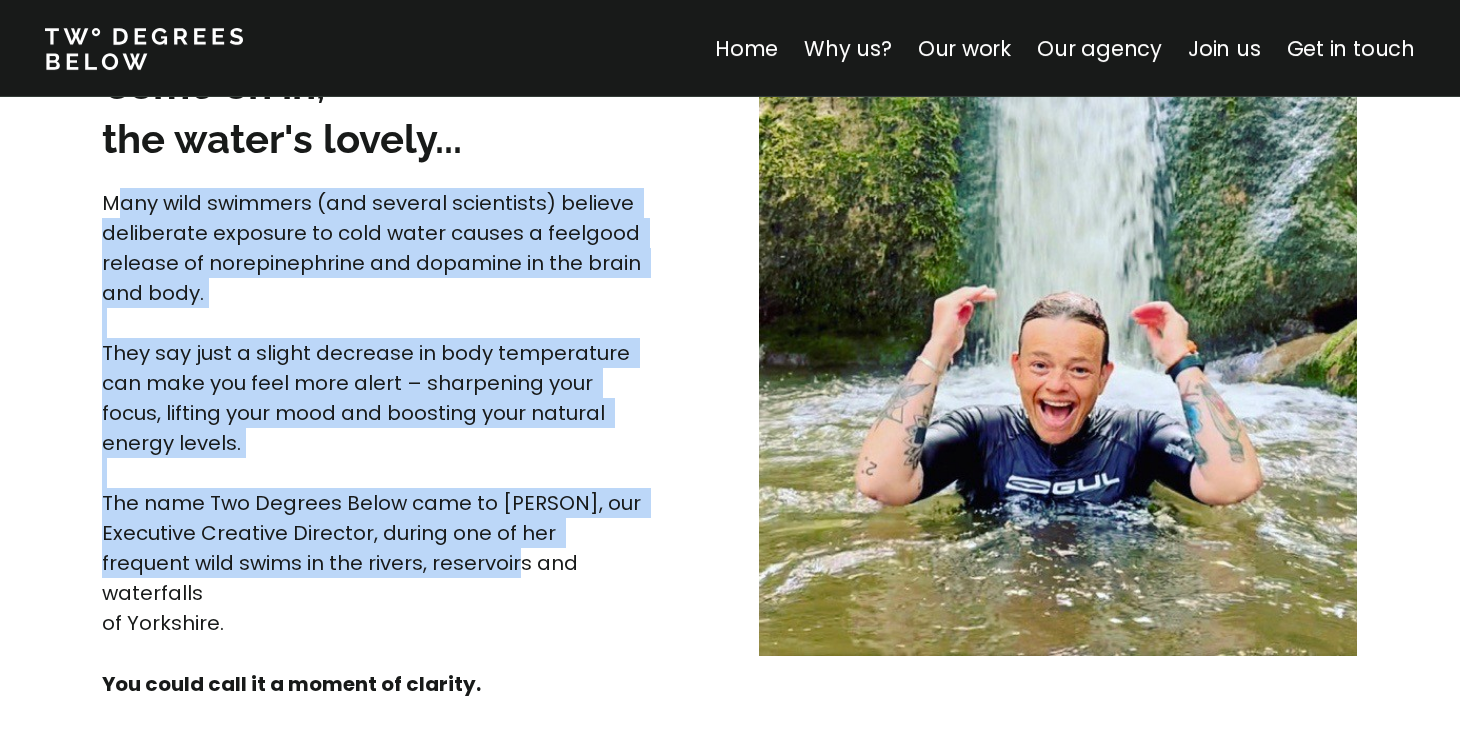 drag, startPoint x: 111, startPoint y: 204, endPoint x: 472, endPoint y: 567, distance: 511.94727 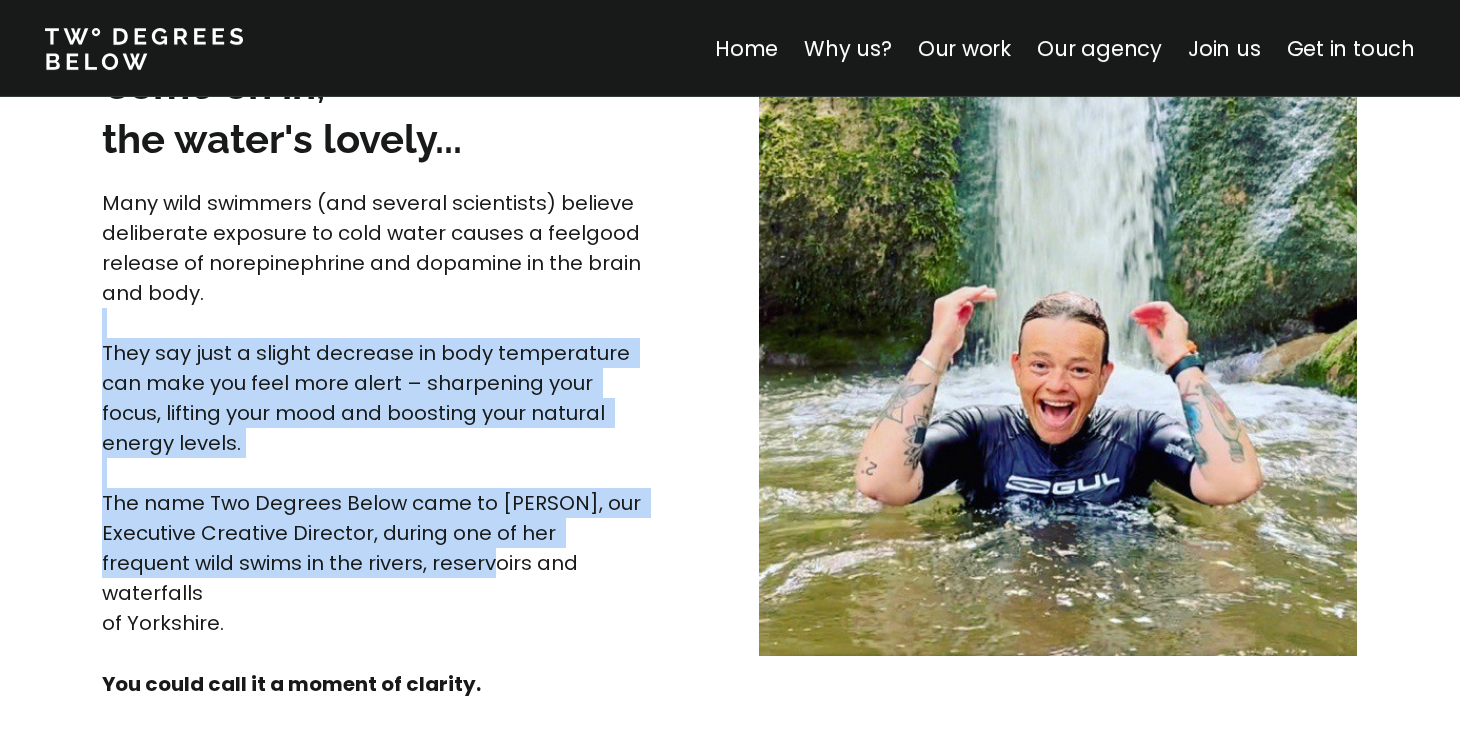 drag, startPoint x: 433, startPoint y: 573, endPoint x: 236, endPoint y: 309, distance: 329.40097 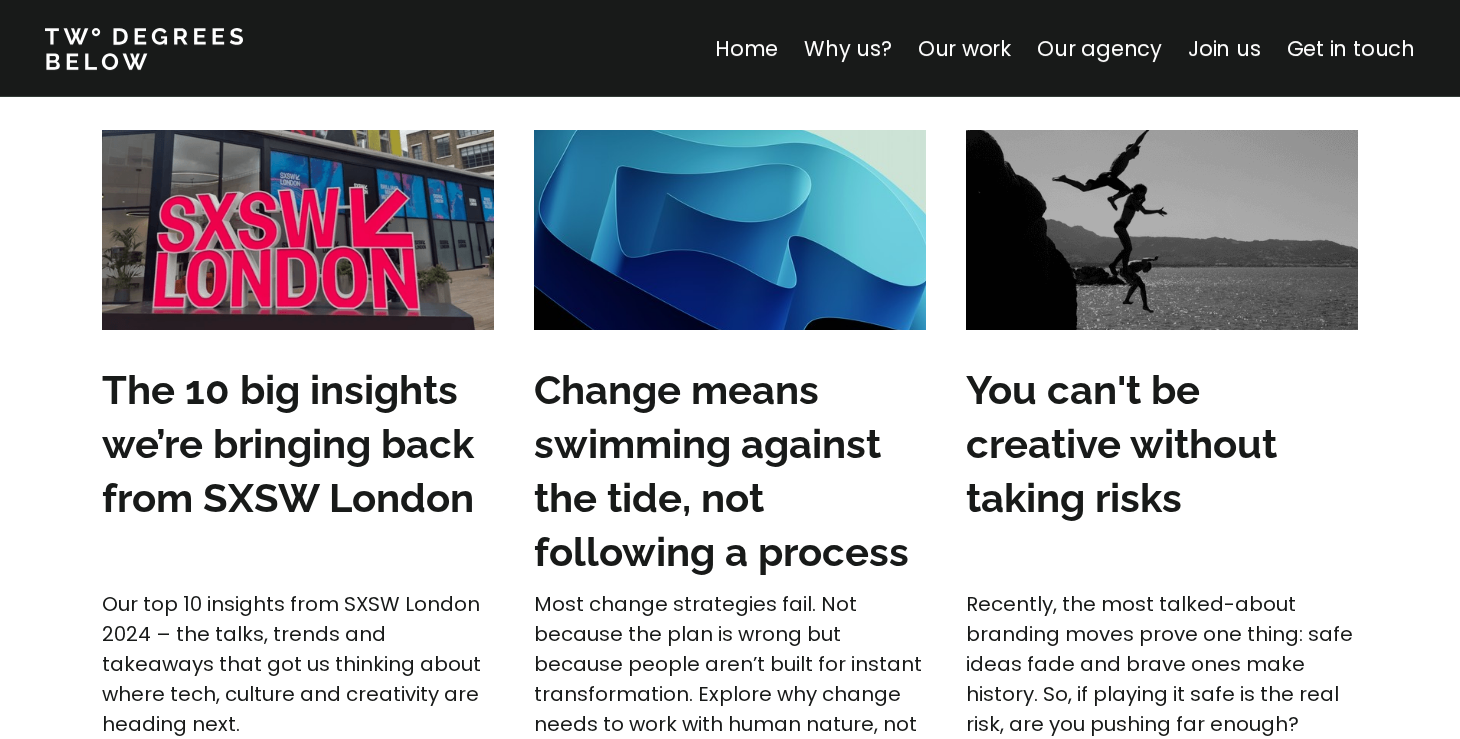 scroll, scrollTop: 5842, scrollLeft: 0, axis: vertical 